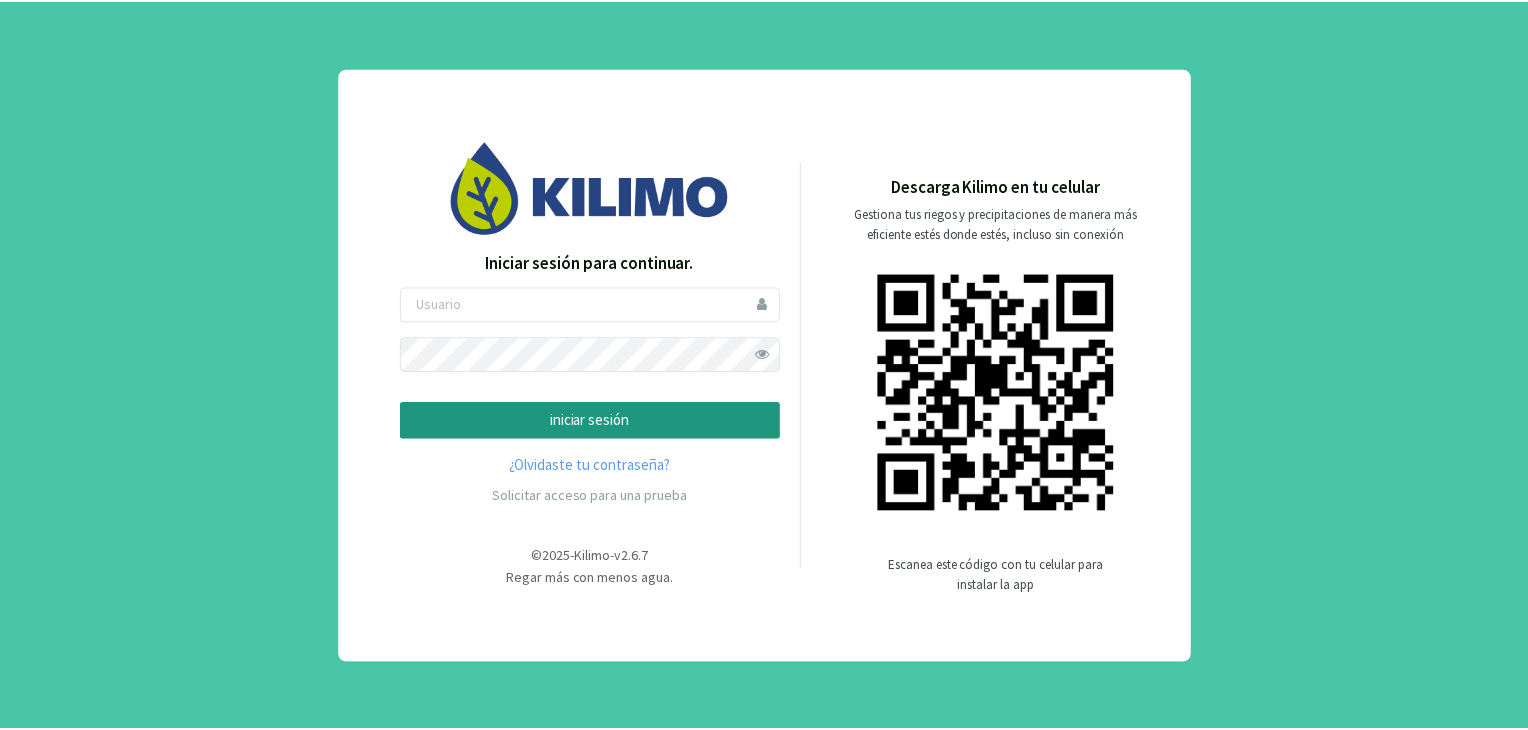 scroll, scrollTop: 0, scrollLeft: 0, axis: both 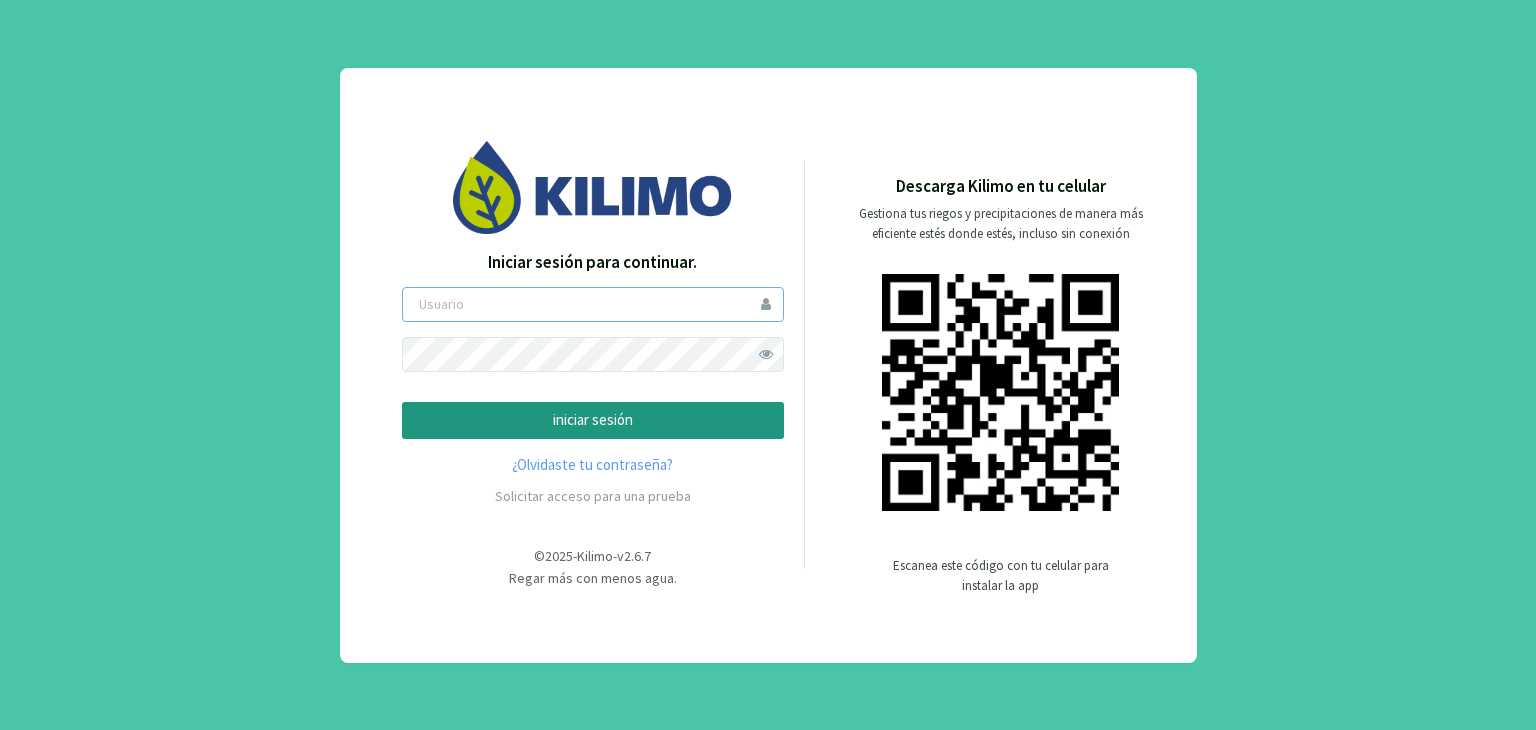 type on "agroreina" 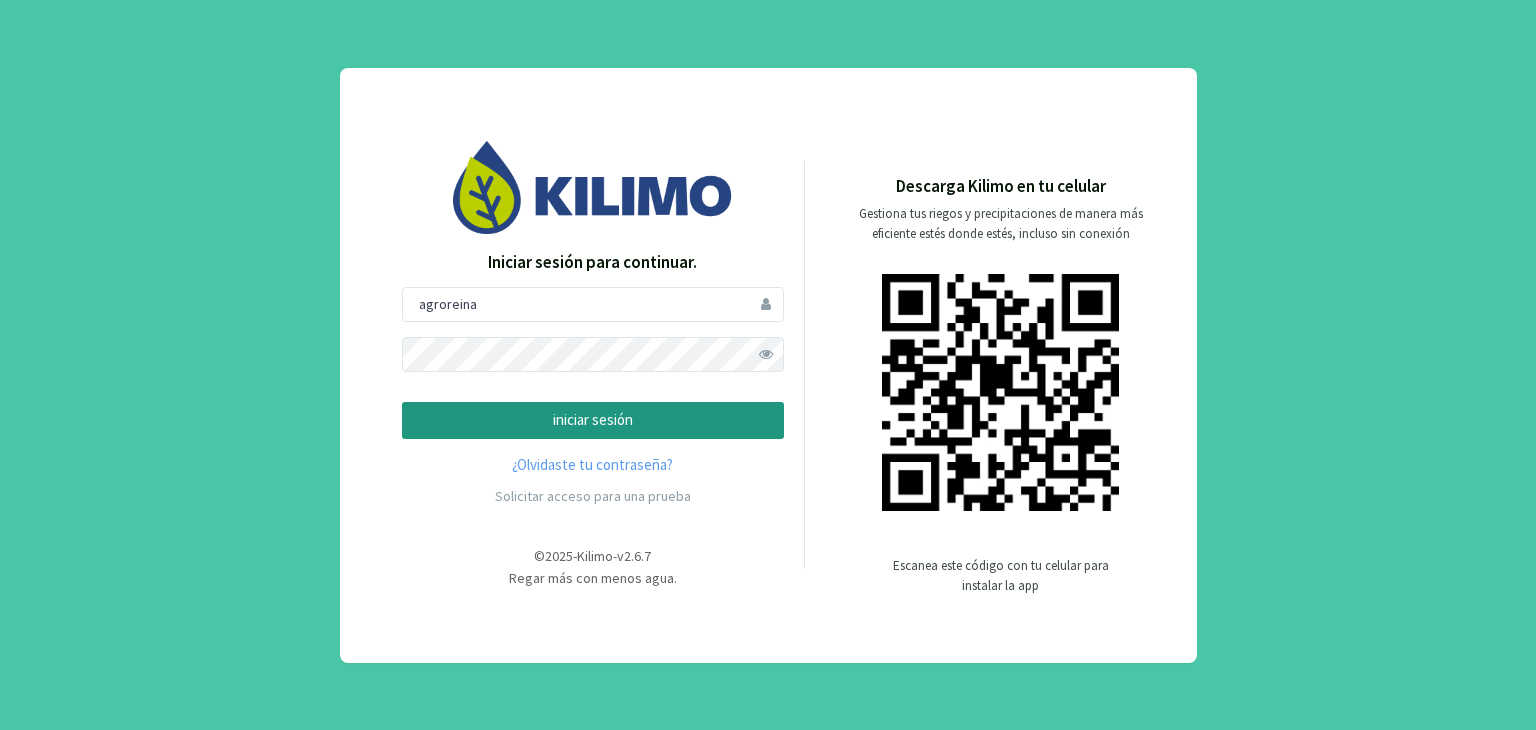 click on "iniciar sesión" 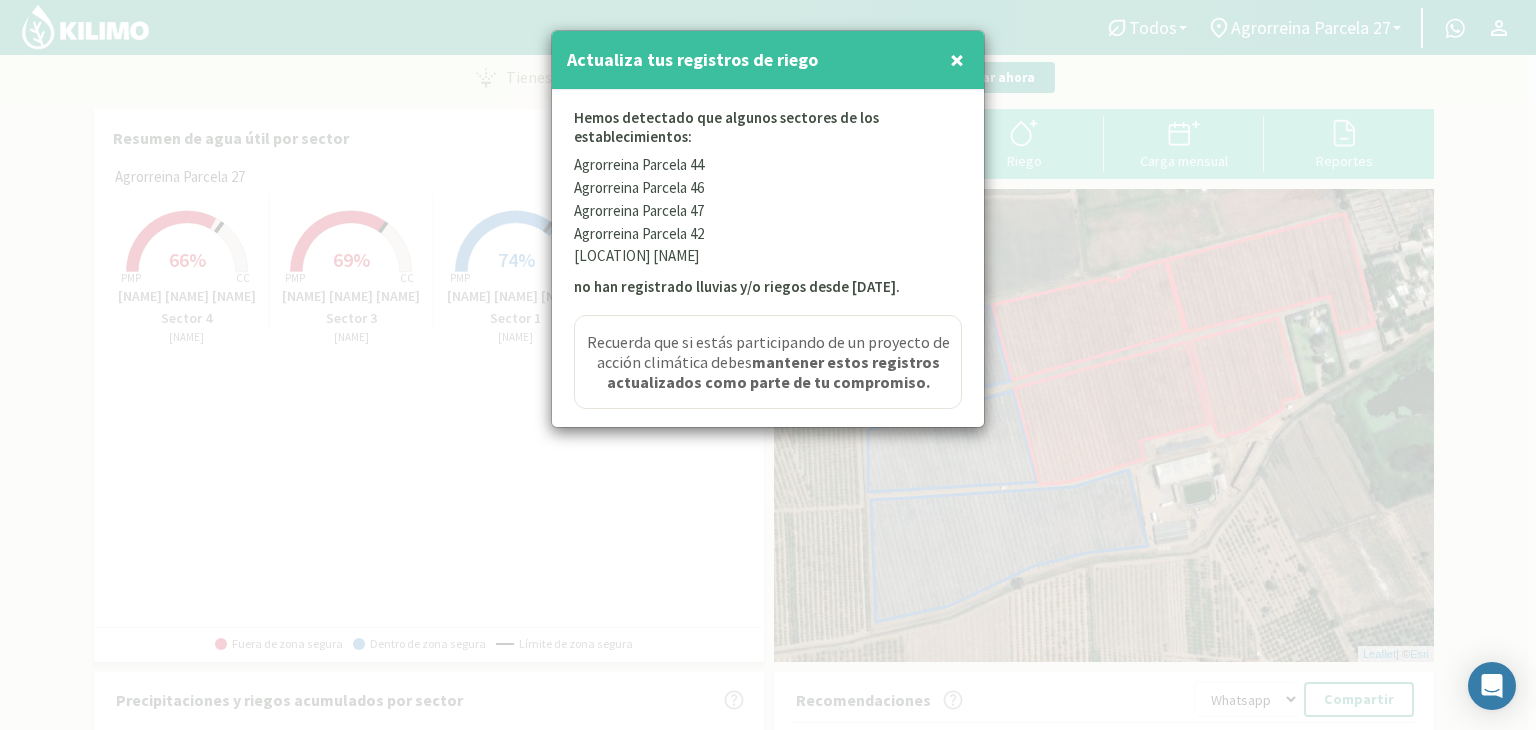 click on "×" at bounding box center [957, 59] 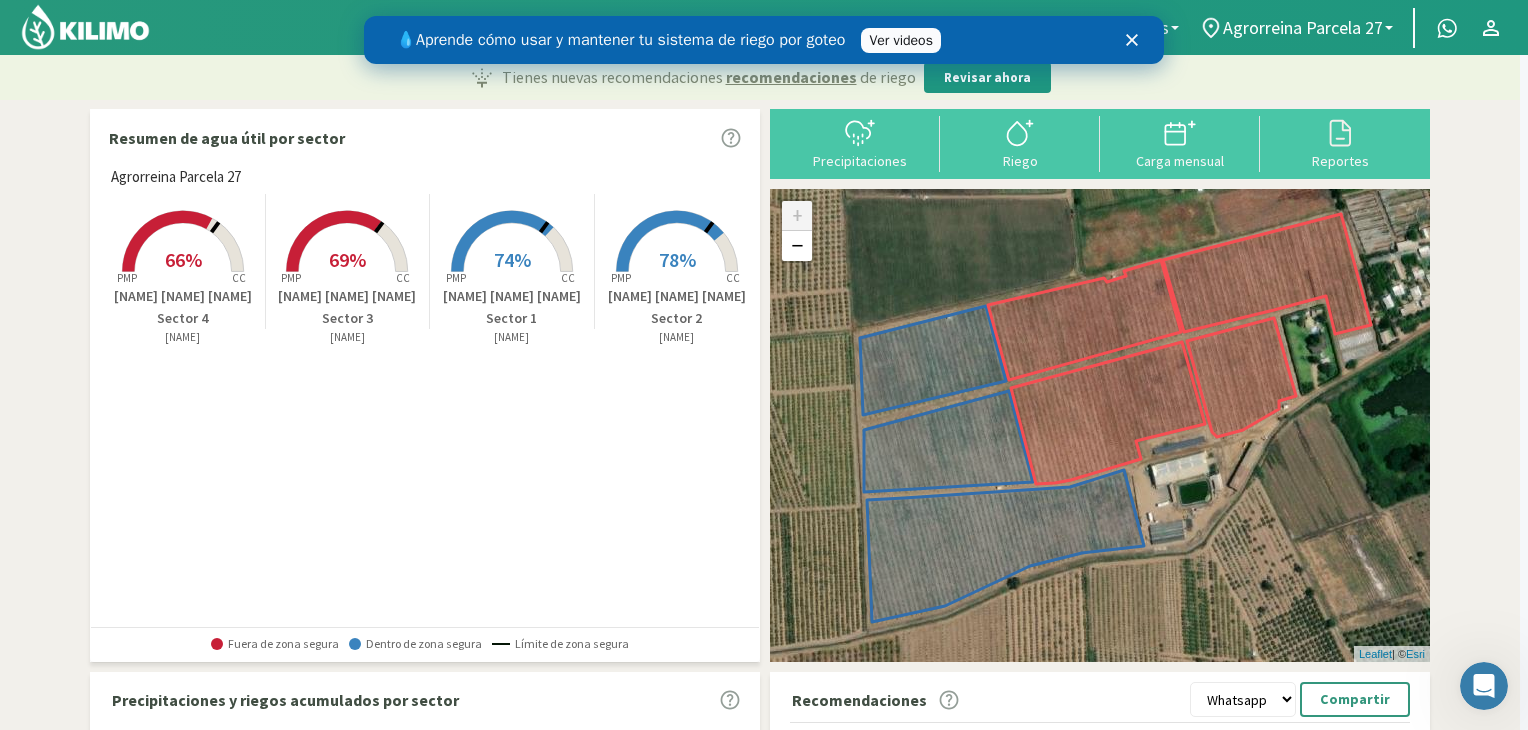 scroll, scrollTop: 0, scrollLeft: 0, axis: both 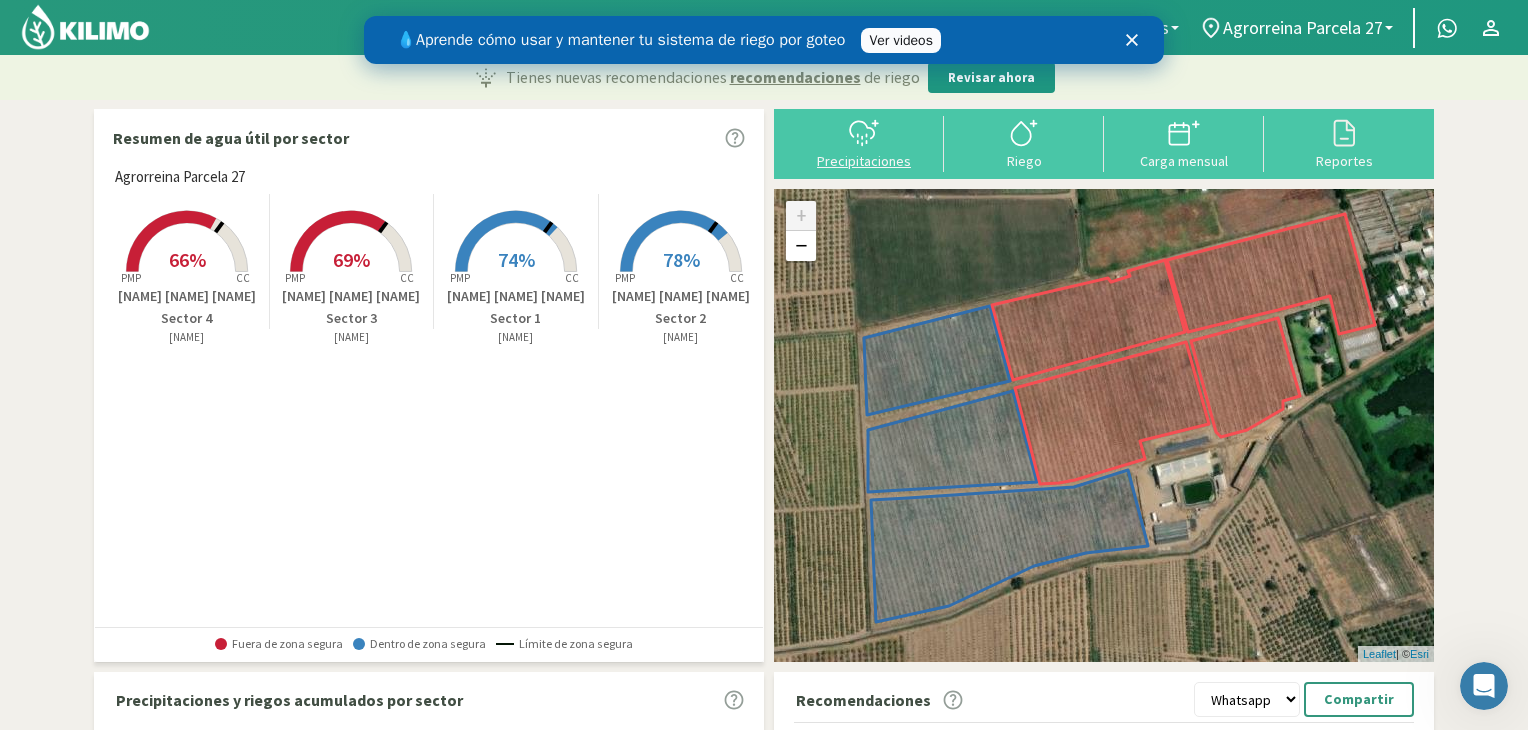 click 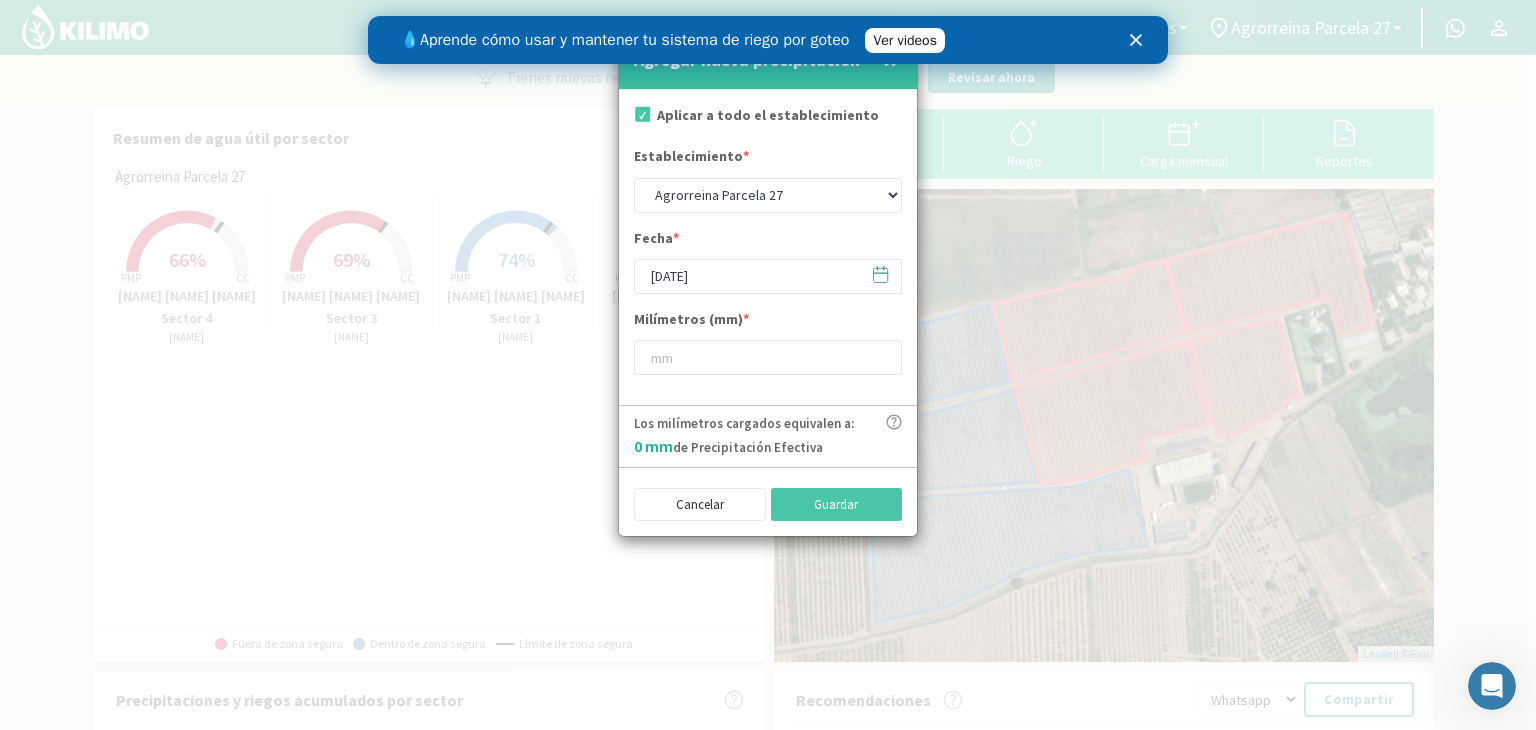 click 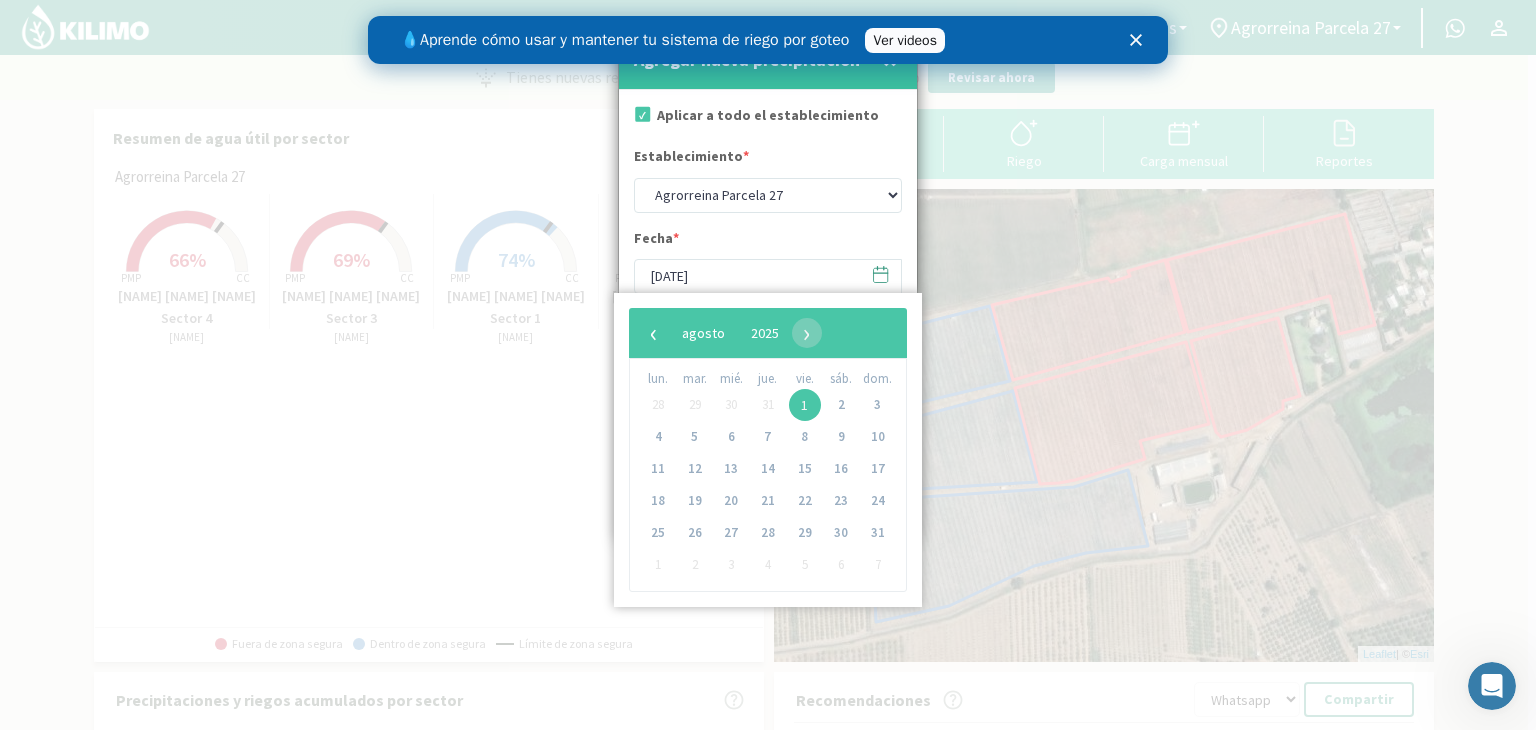 click on "31" 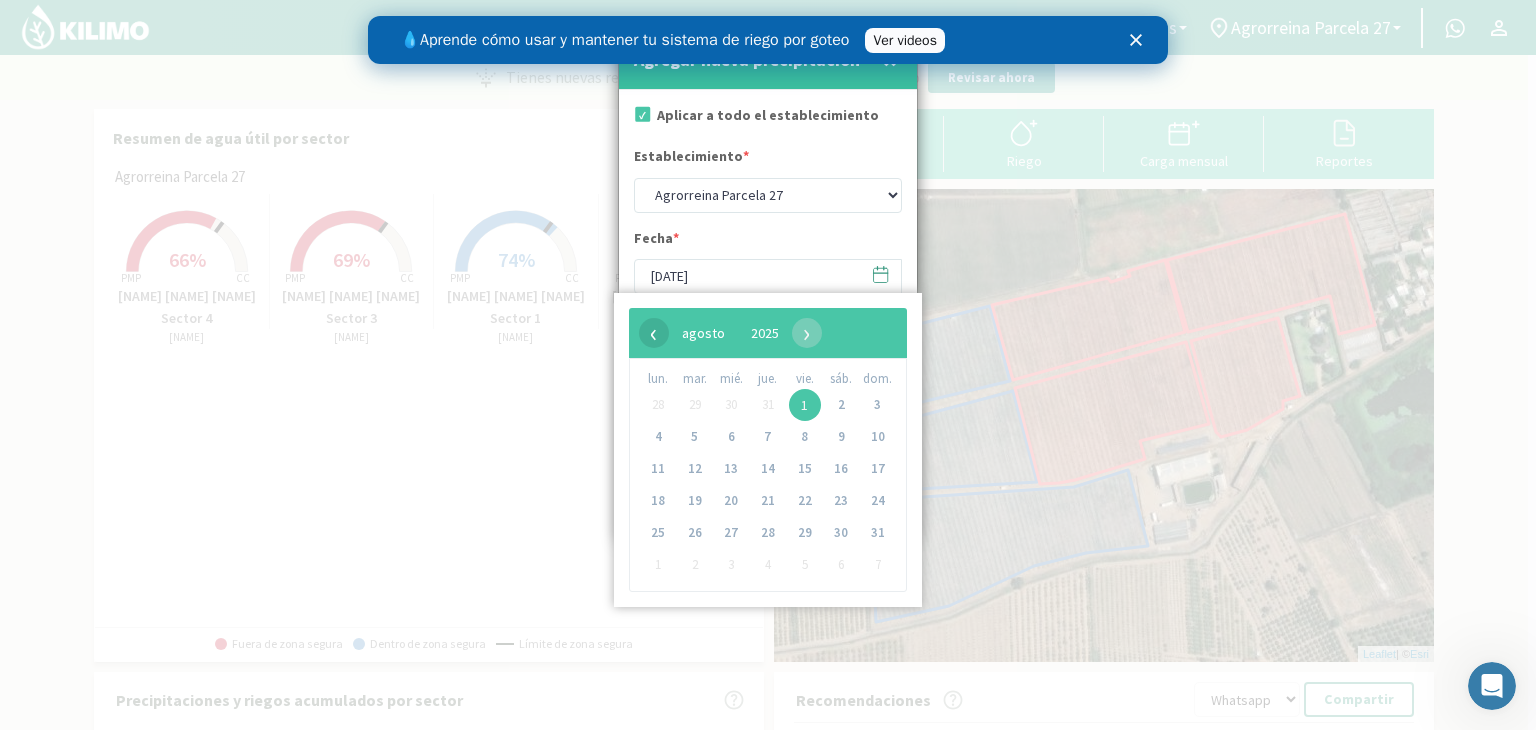 click on "‹" 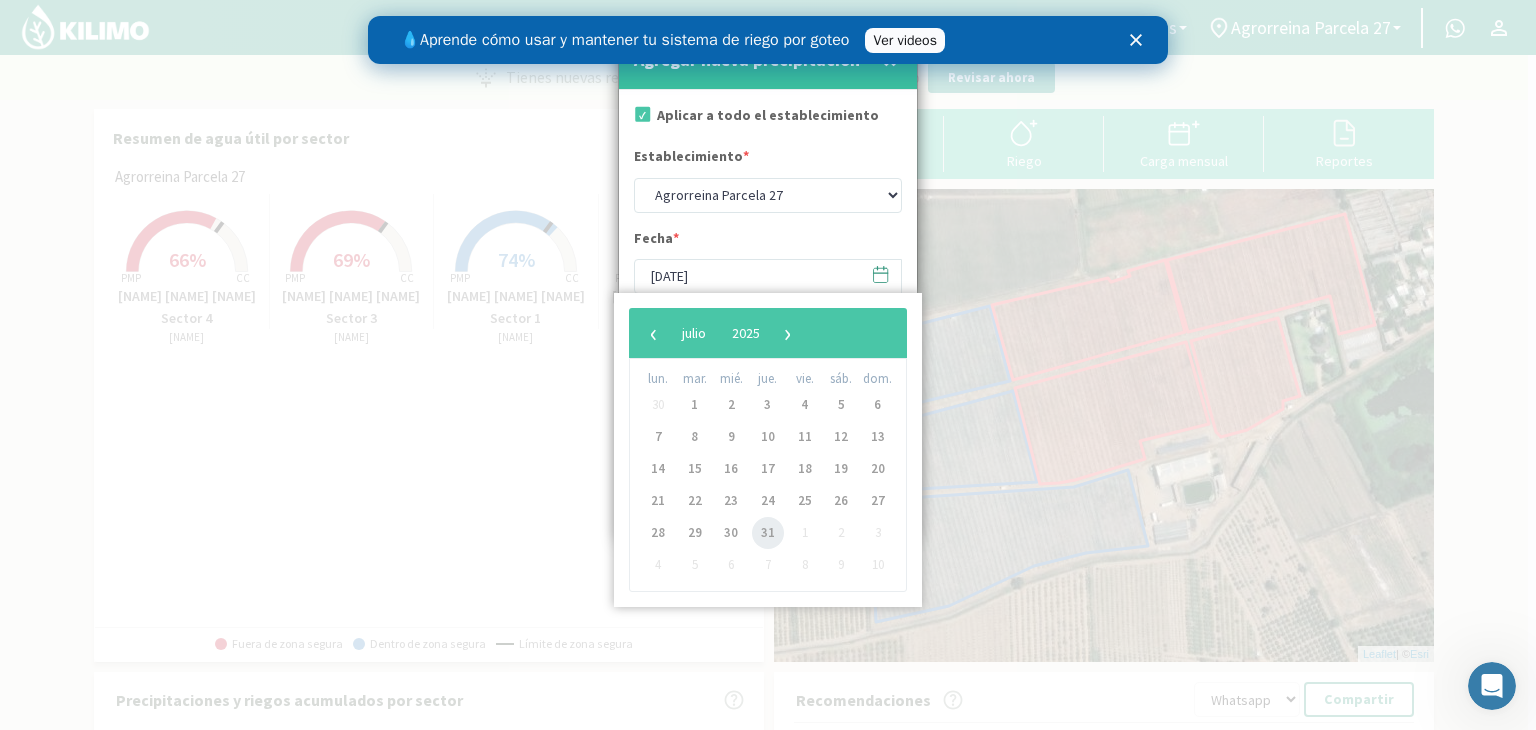 click on "31" 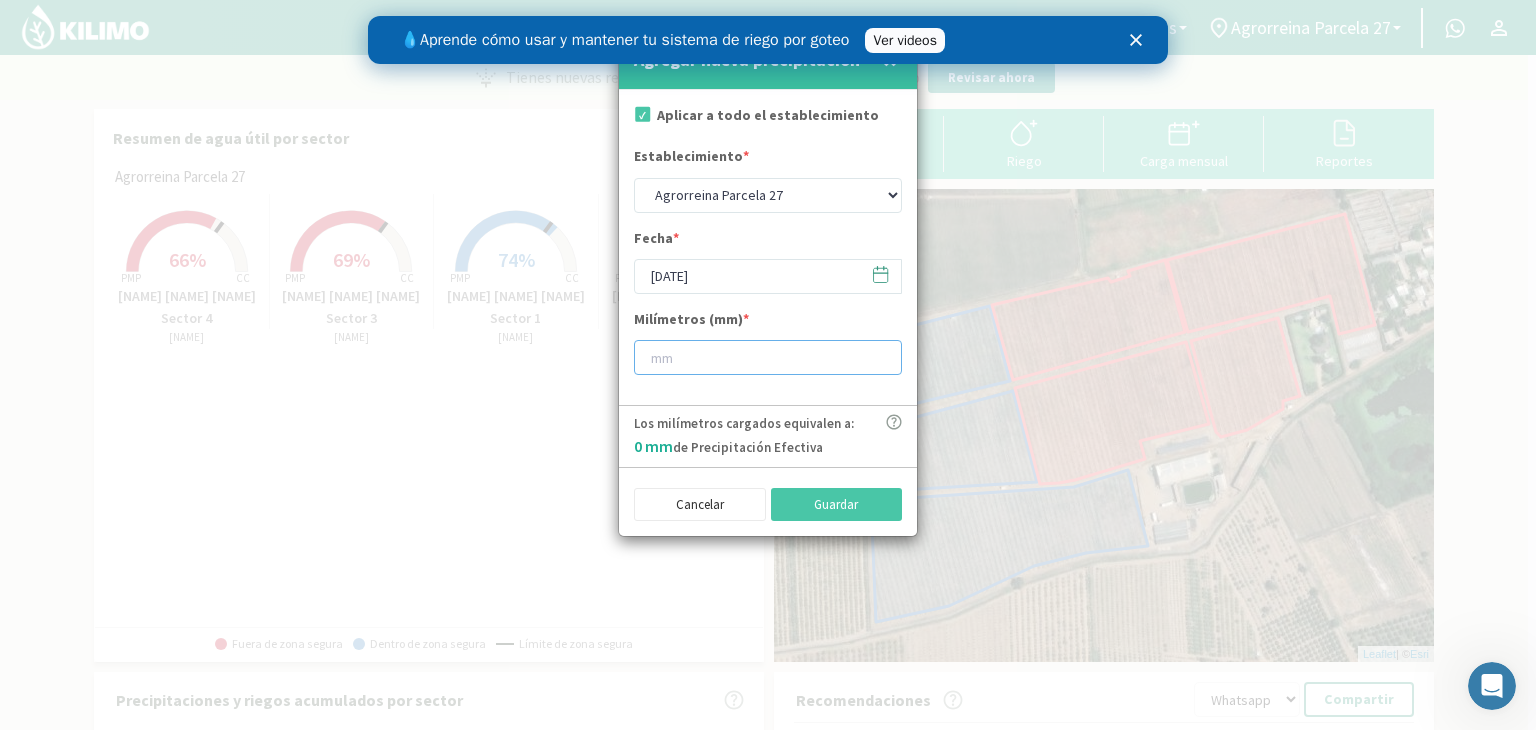 click at bounding box center [768, 357] 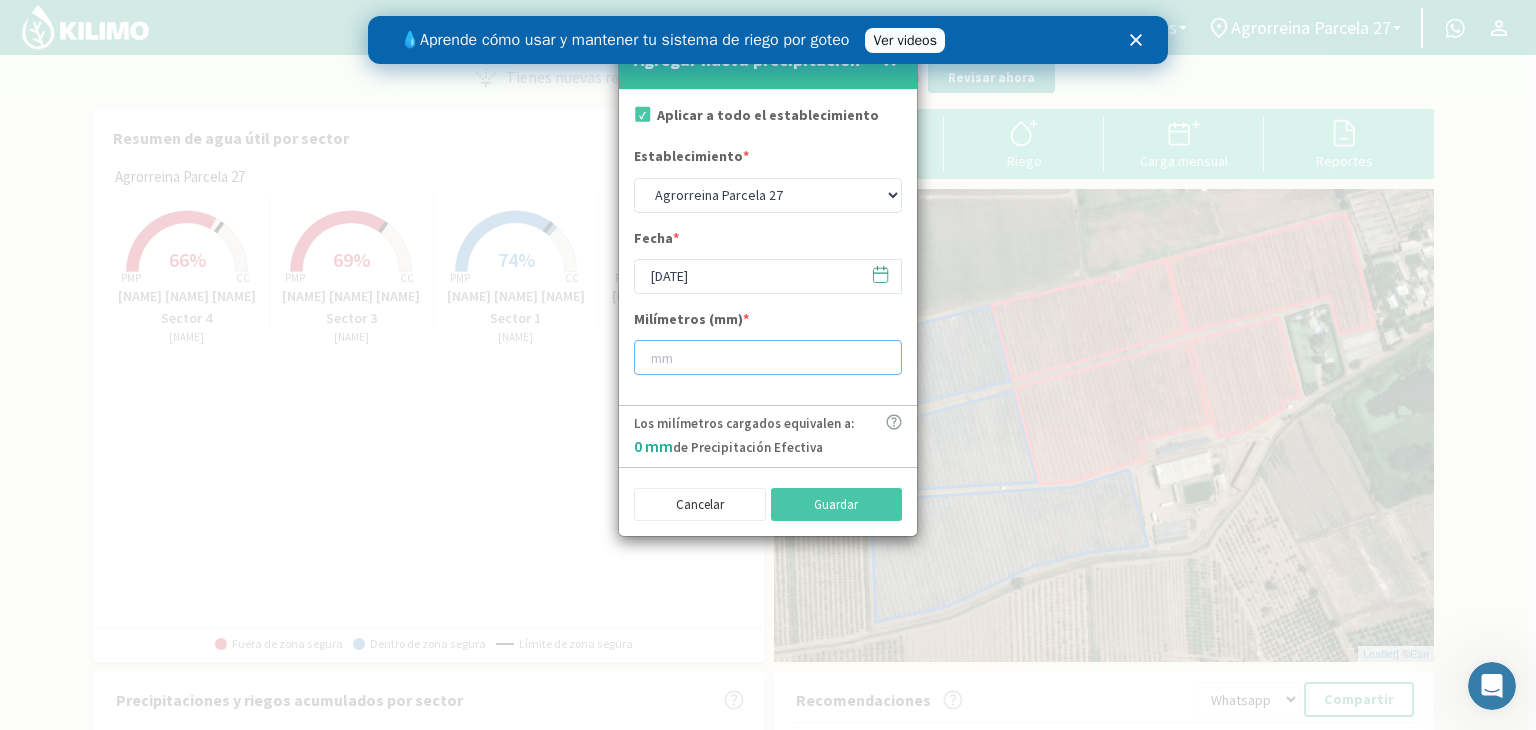 click at bounding box center (768, 357) 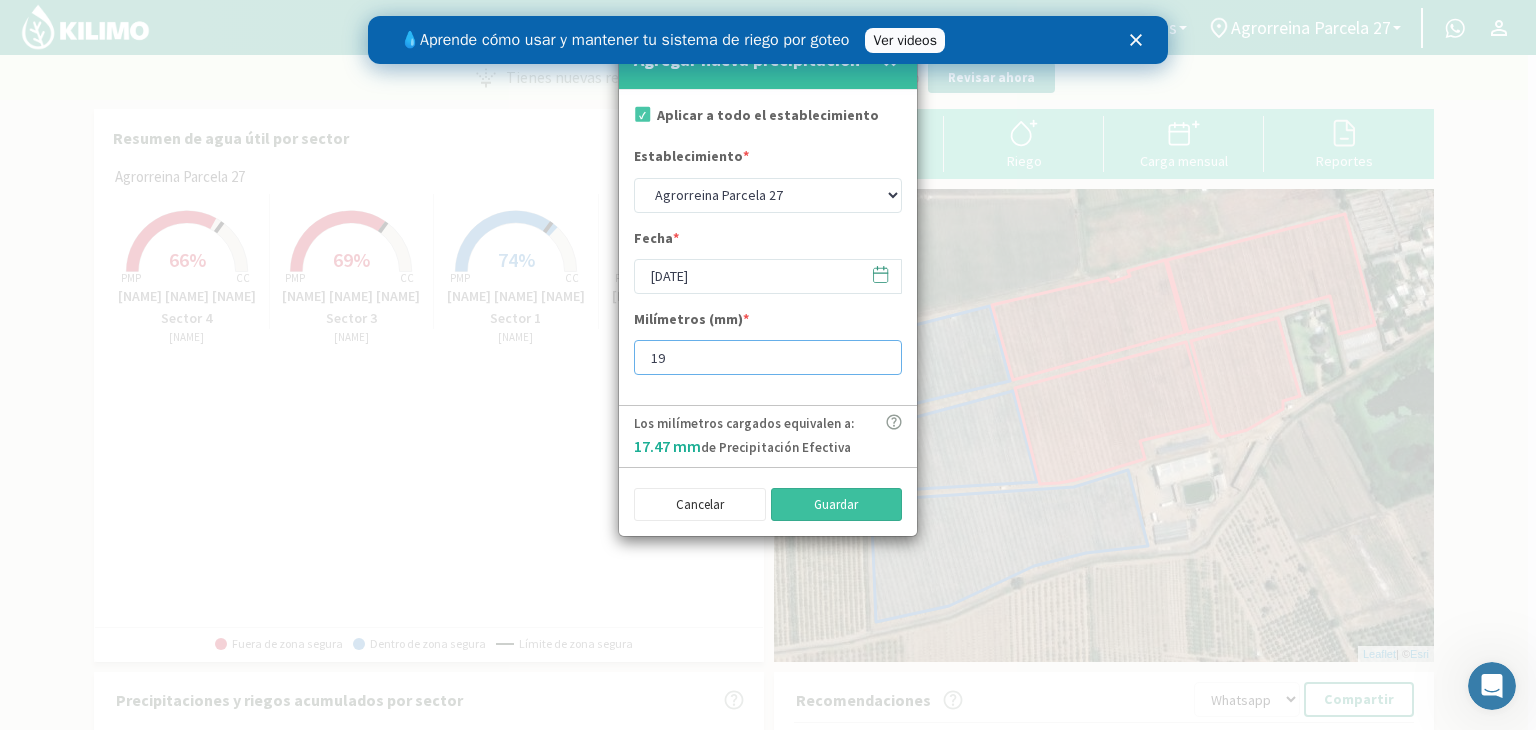 type on "19" 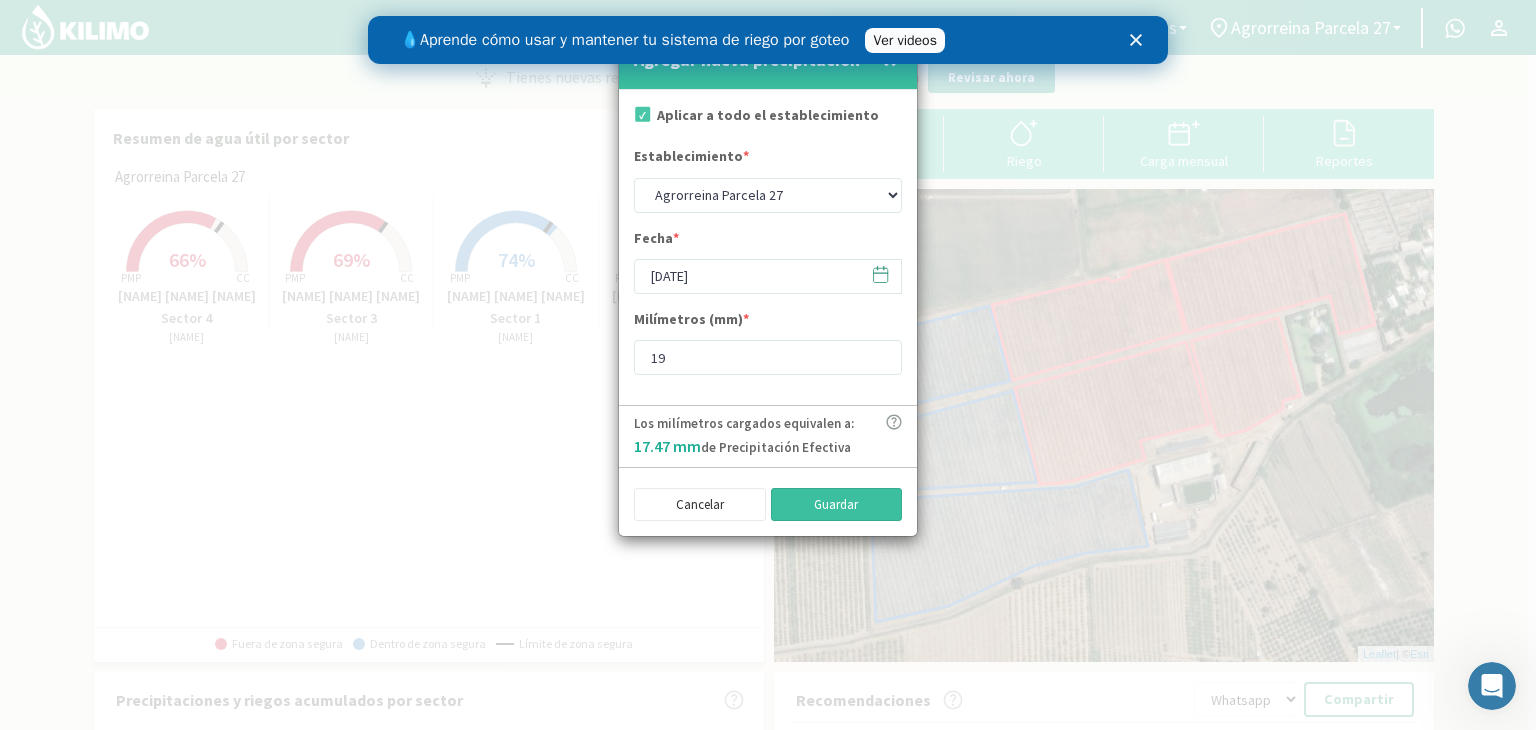 click on "Guardar" at bounding box center (837, 505) 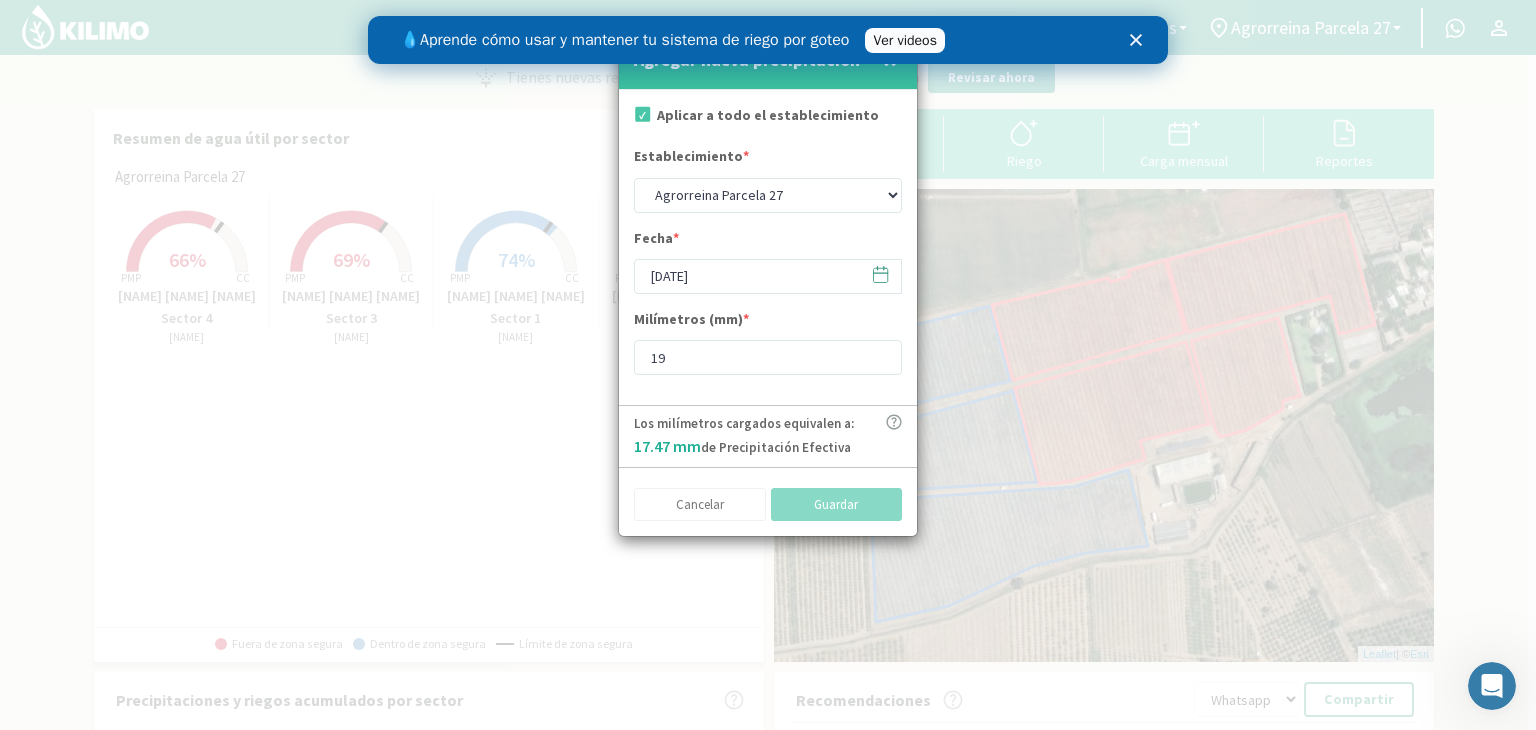 type on "[DATE]" 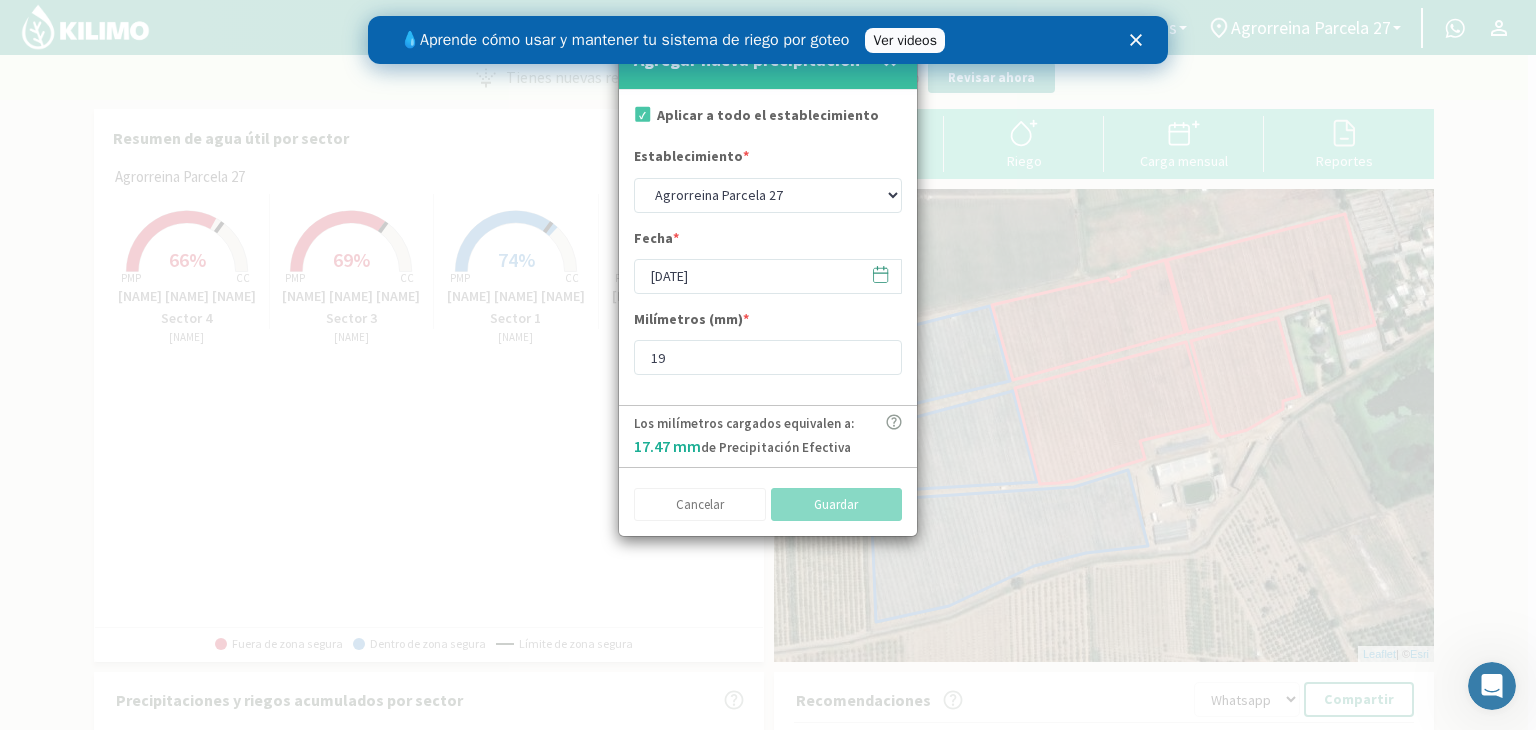 type 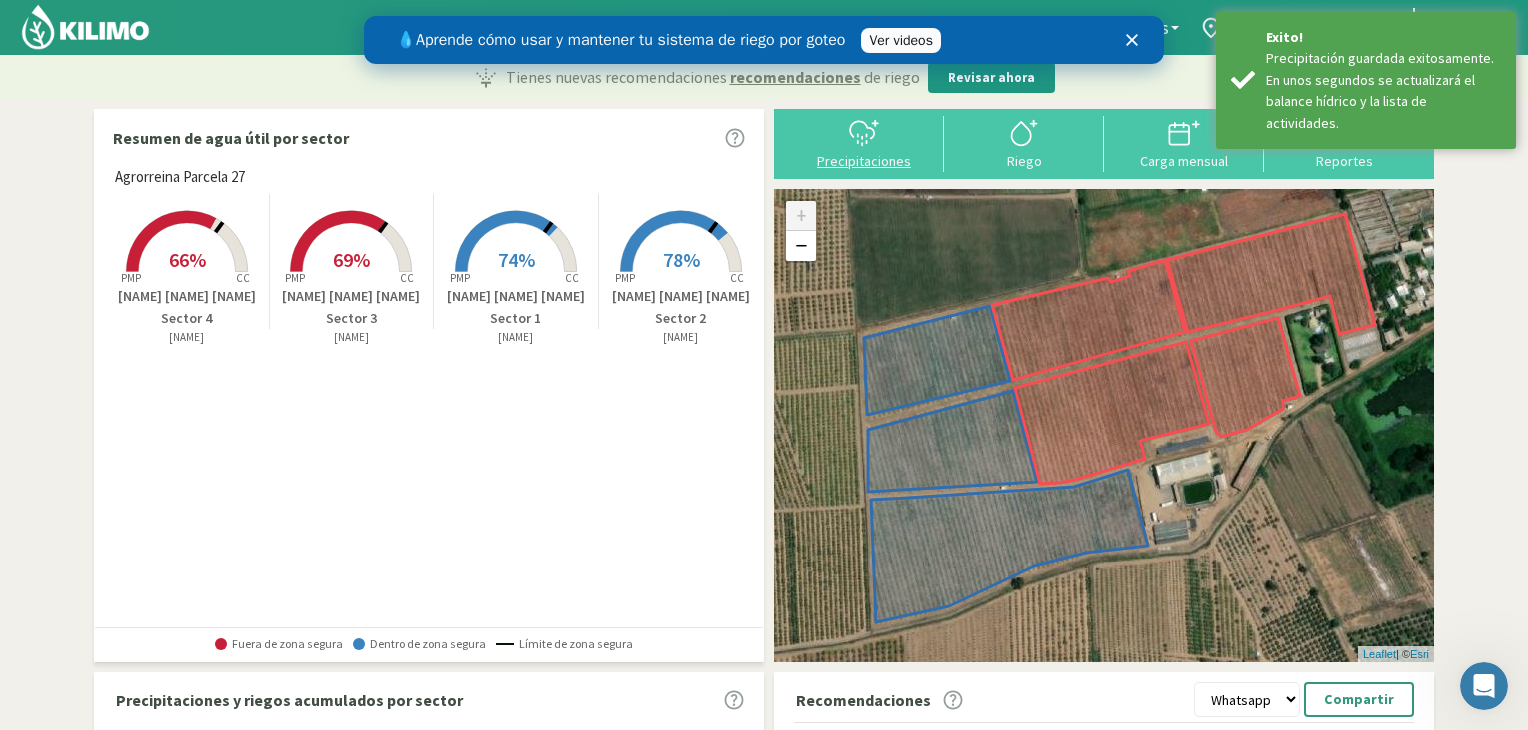 click at bounding box center [864, 133] 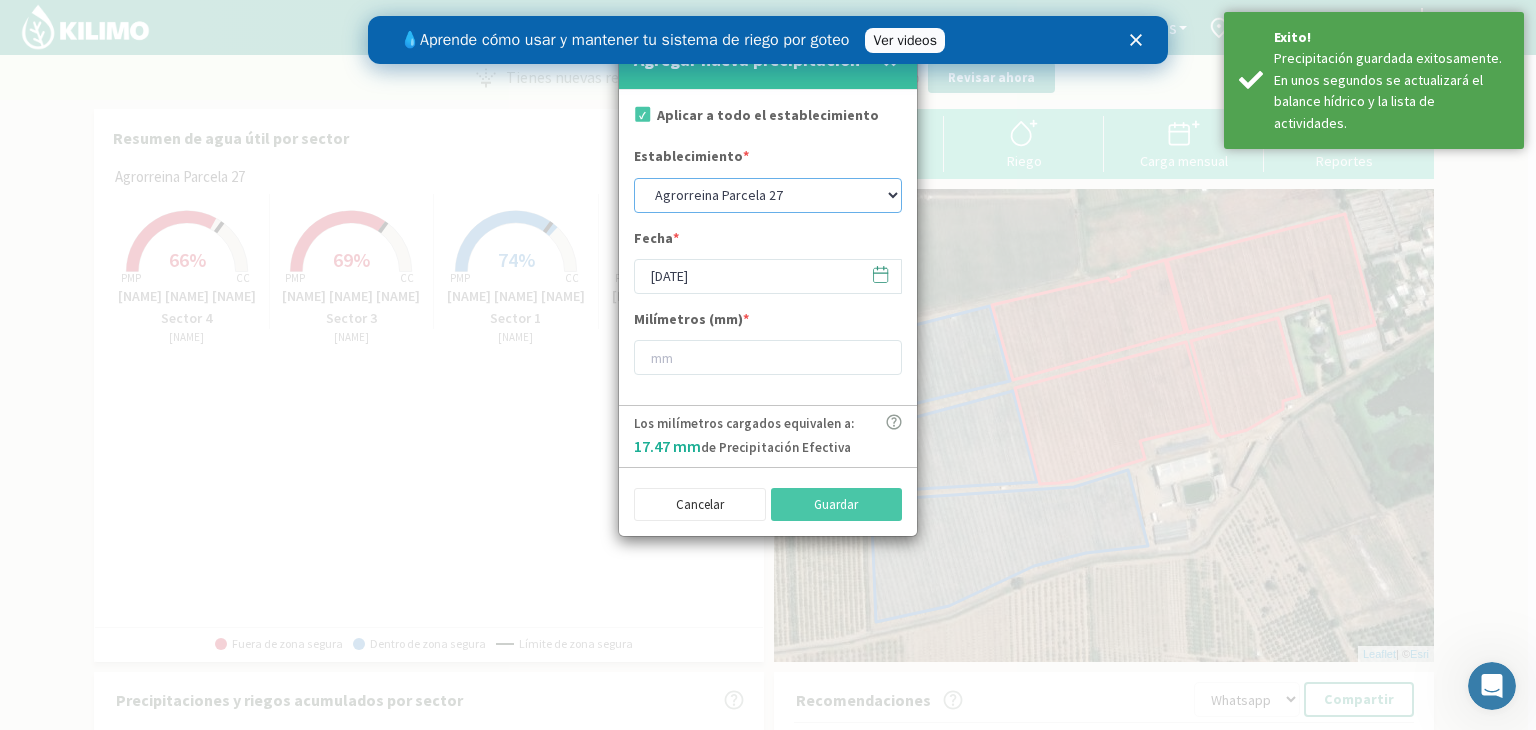 click on "[LOCATION] [NUMBER] [LOCATION] [NUMBER] [LOCATION] [NUMBER] [LOCATION] [NUMBER] [LOCATION] [NUMBER] [LOCATION] [NAME]" at bounding box center (768, 195) 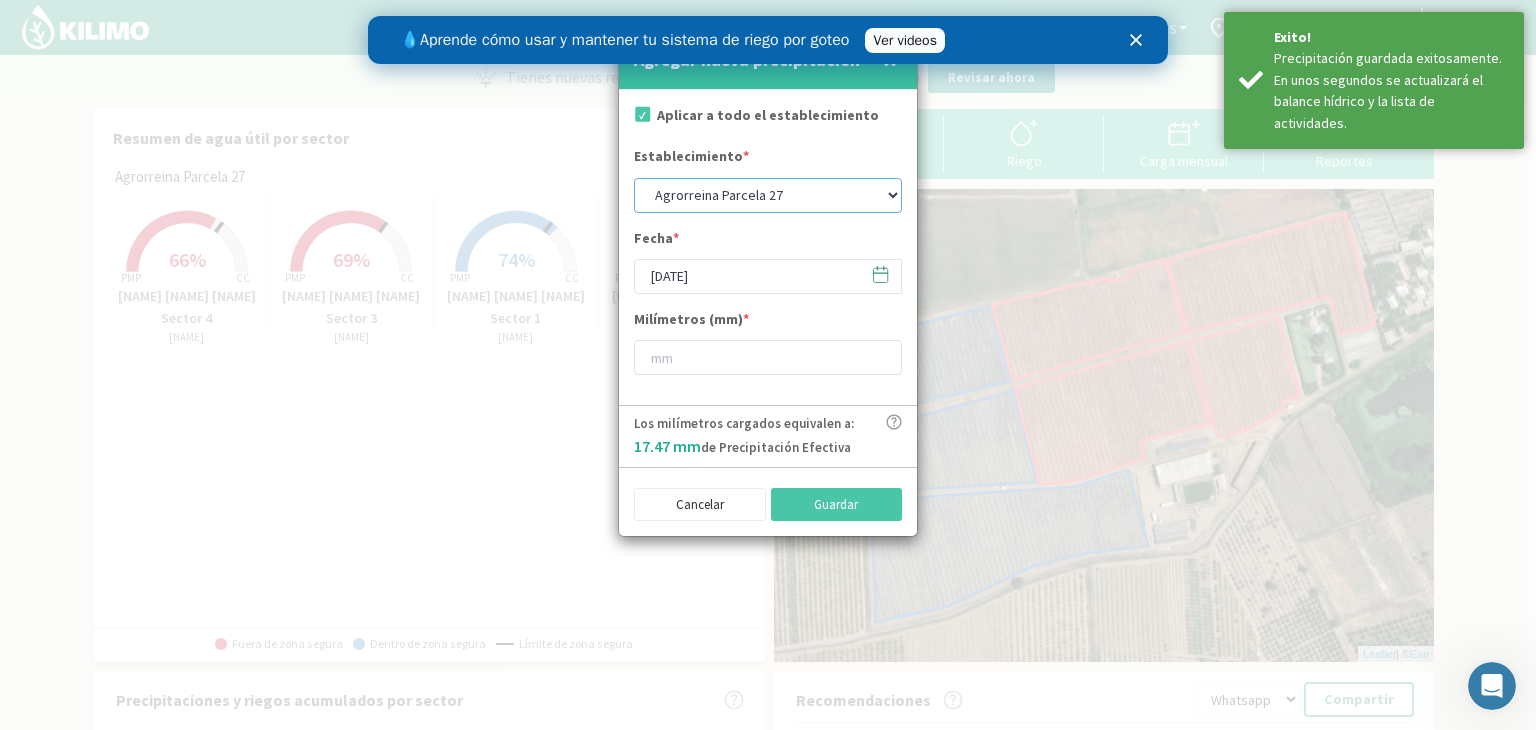 select on "1: Object" 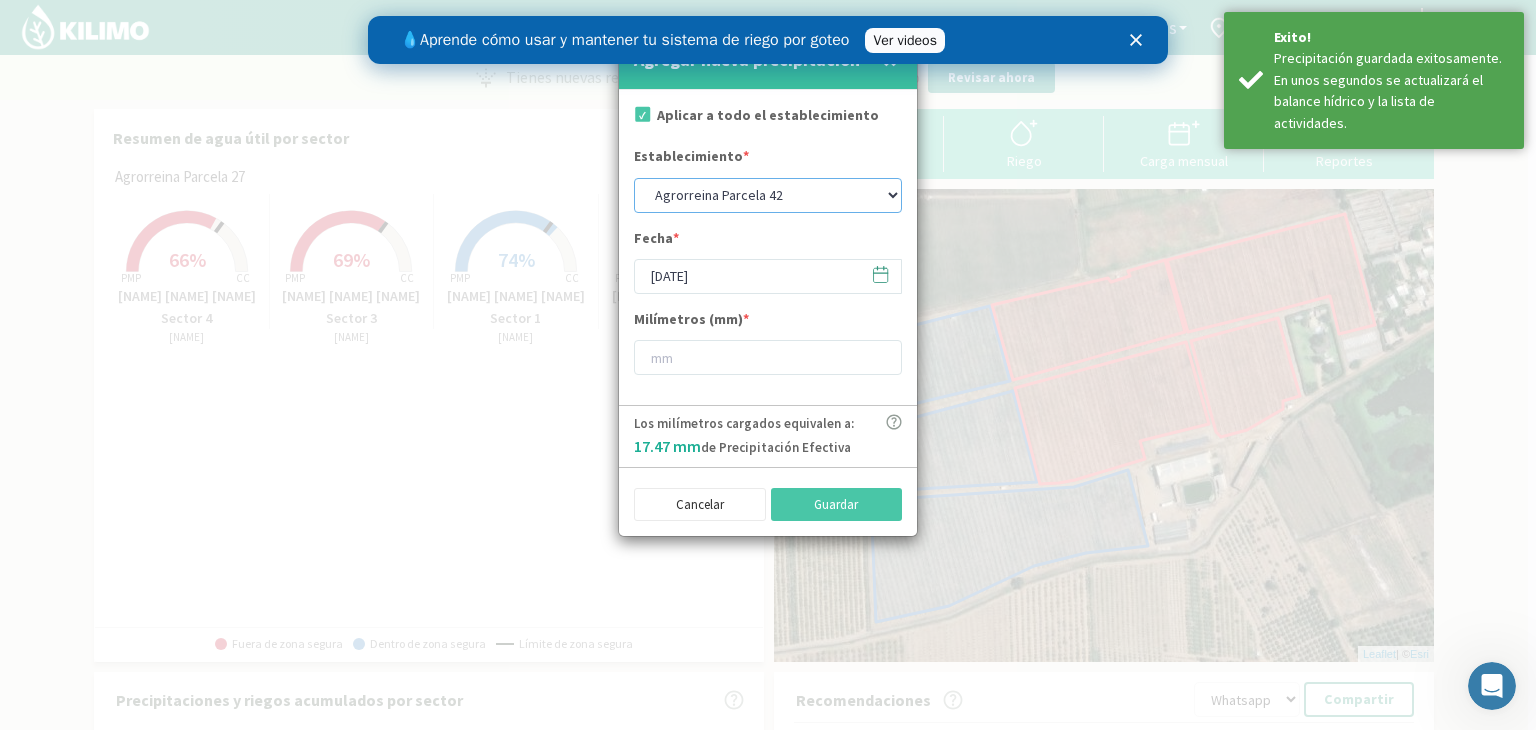 click on "[LOCATION] [NUMBER] [LOCATION] [NUMBER] [LOCATION] [NUMBER] [LOCATION] [NUMBER] [LOCATION] [NUMBER] [LOCATION] [NAME]" at bounding box center (768, 195) 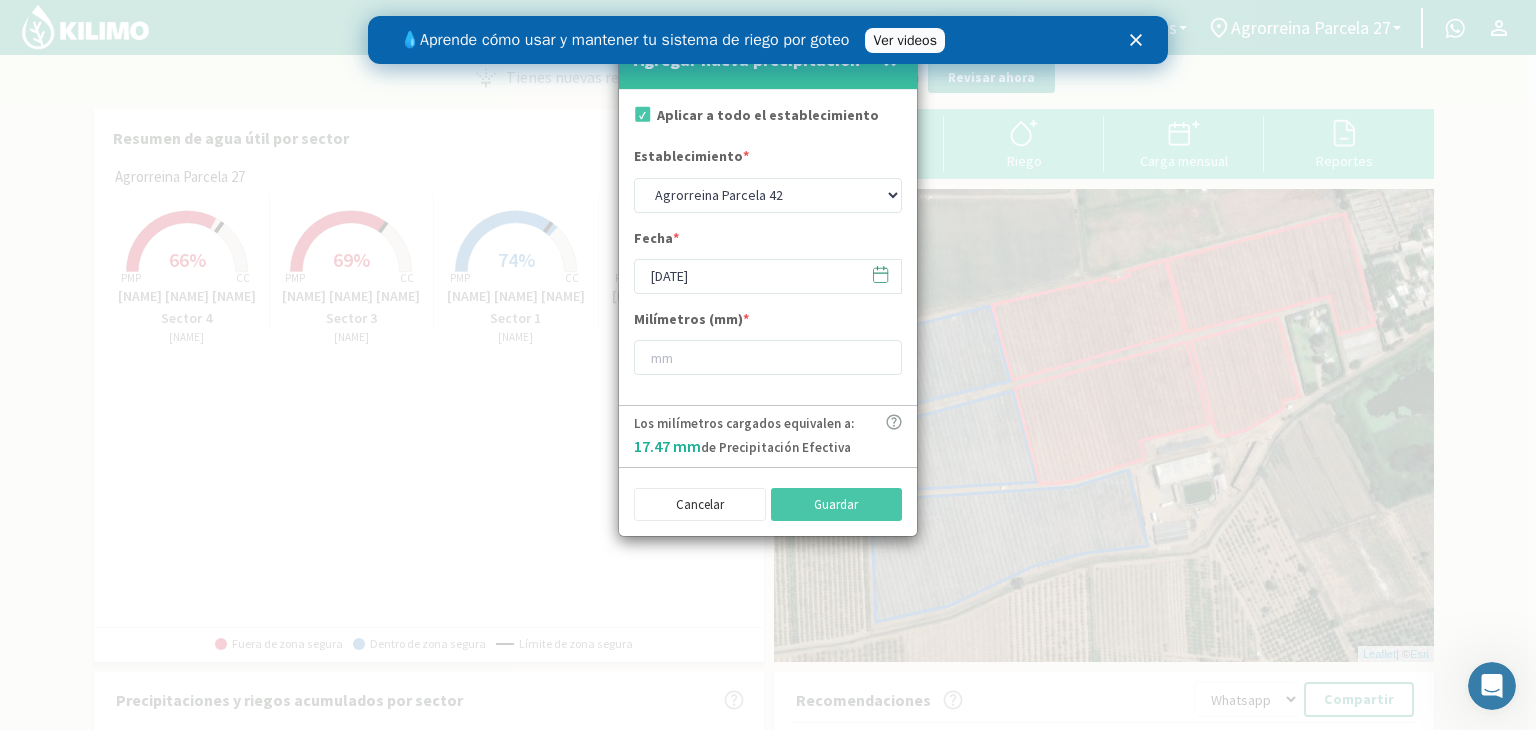 click 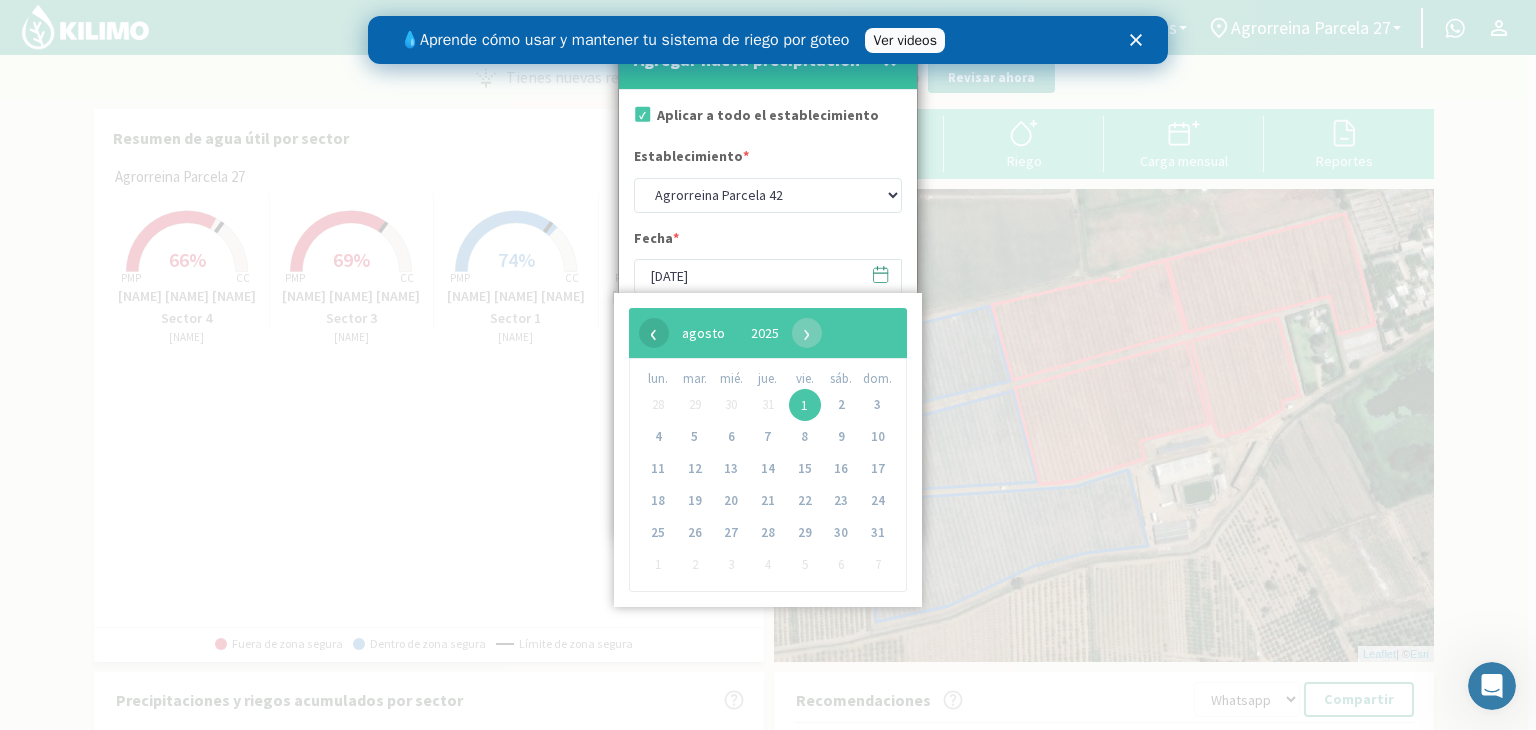 click on "‹" 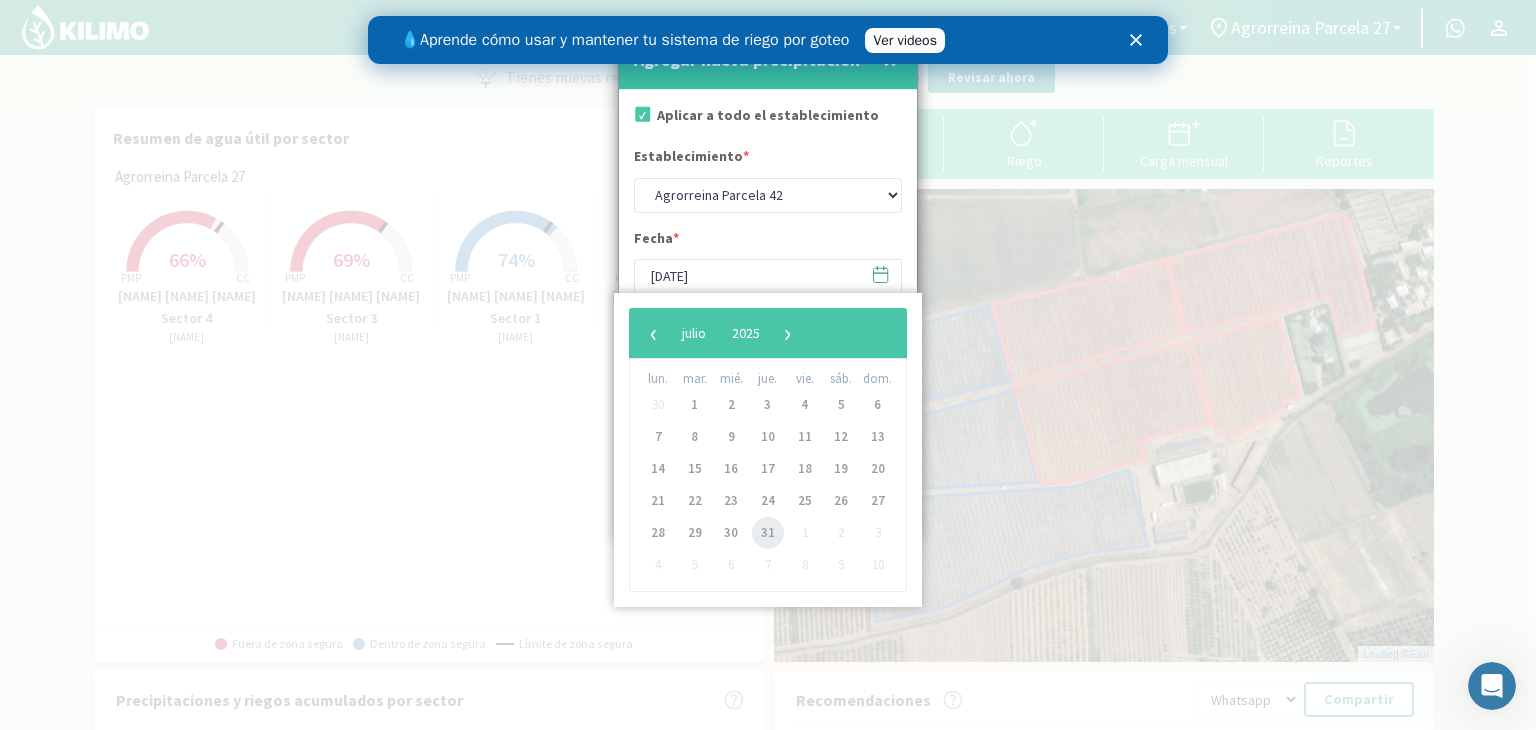 click on "31" 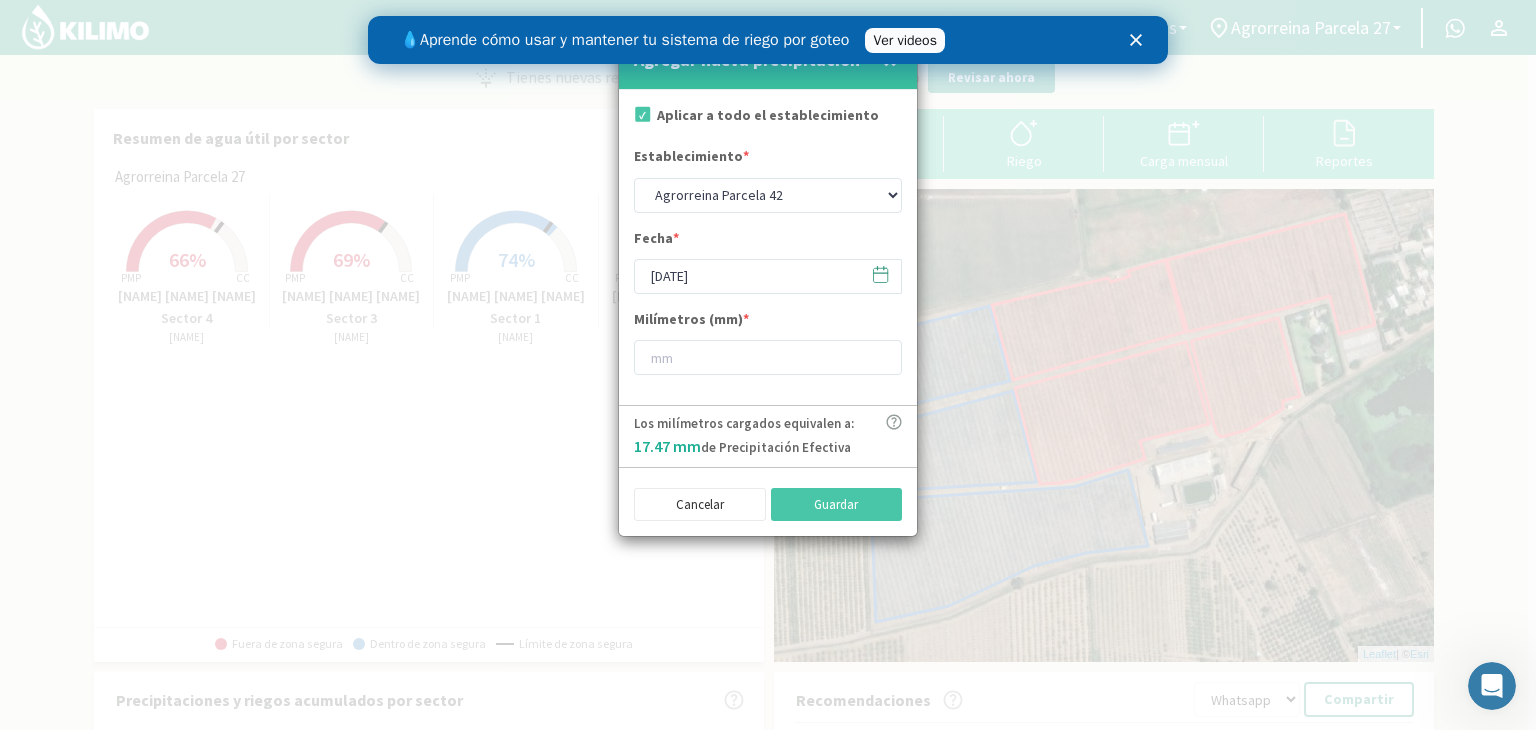 type on "[DATE]" 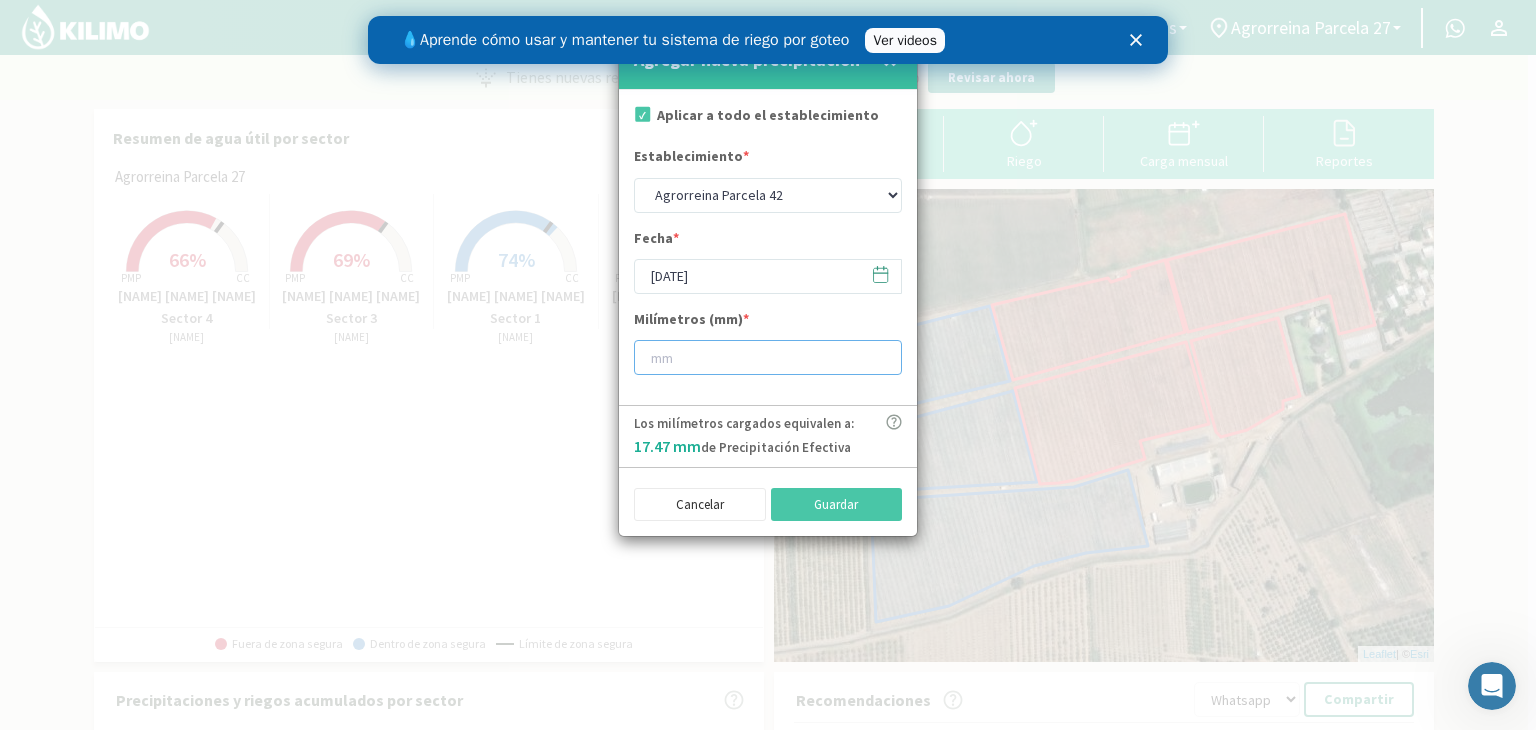 click at bounding box center (768, 357) 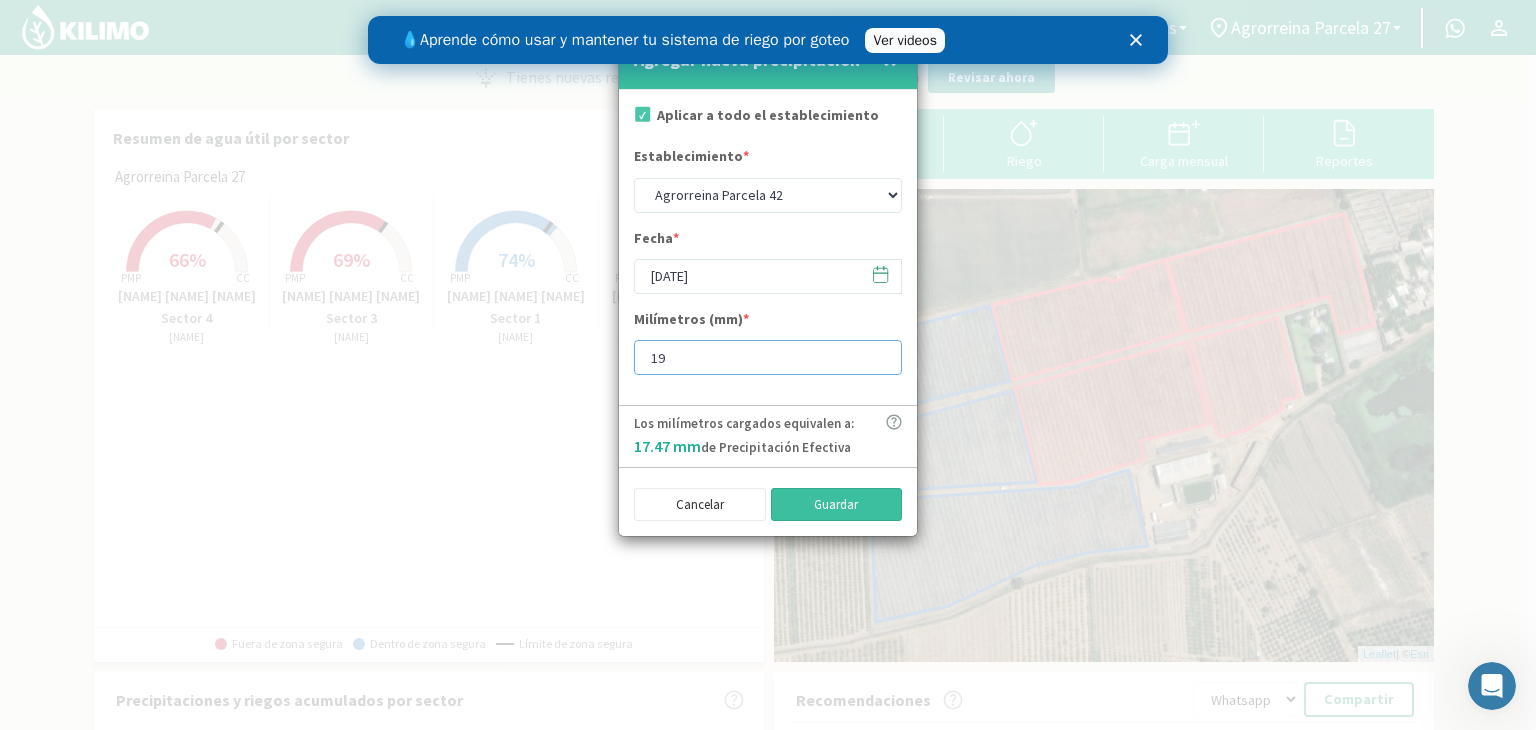 type on "19" 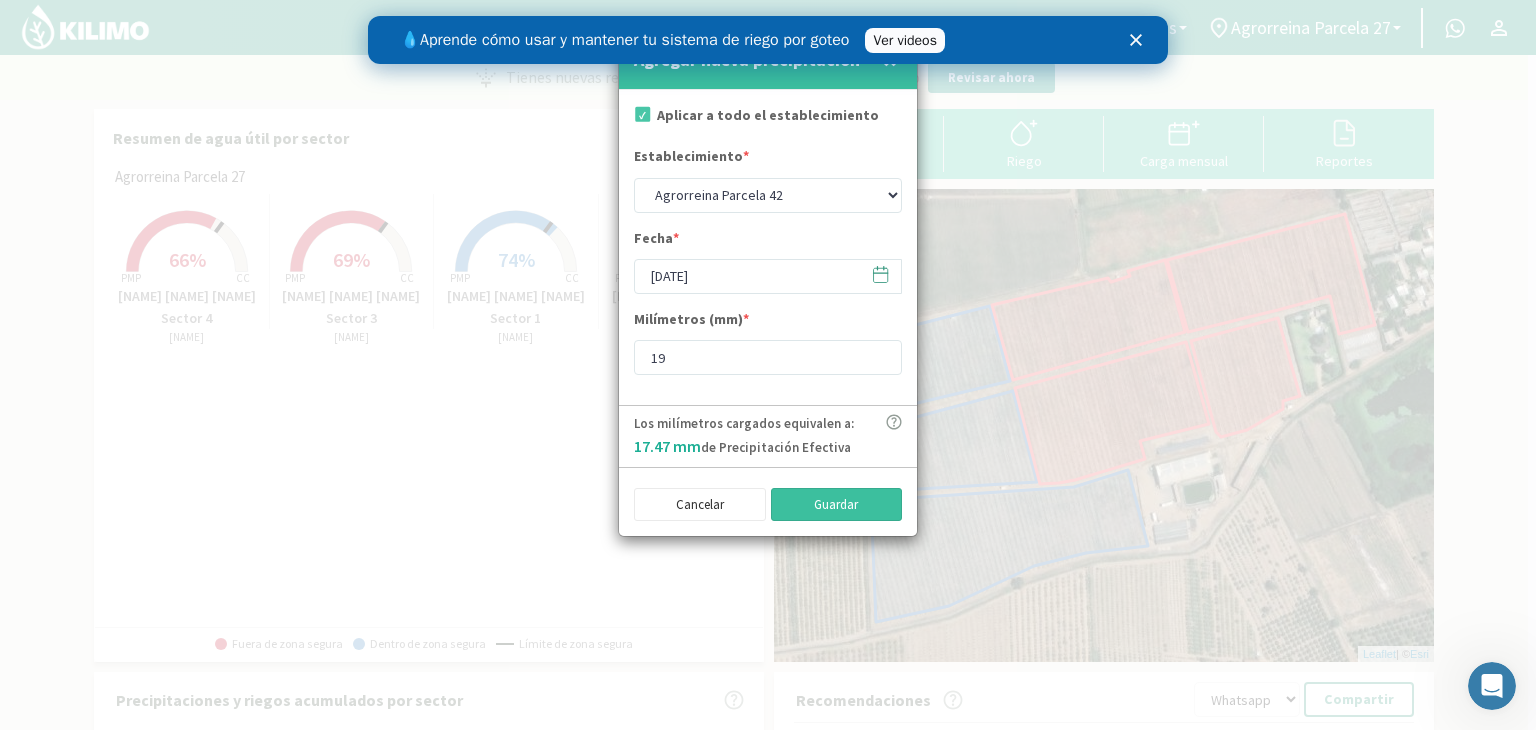 click on "Guardar" at bounding box center (837, 505) 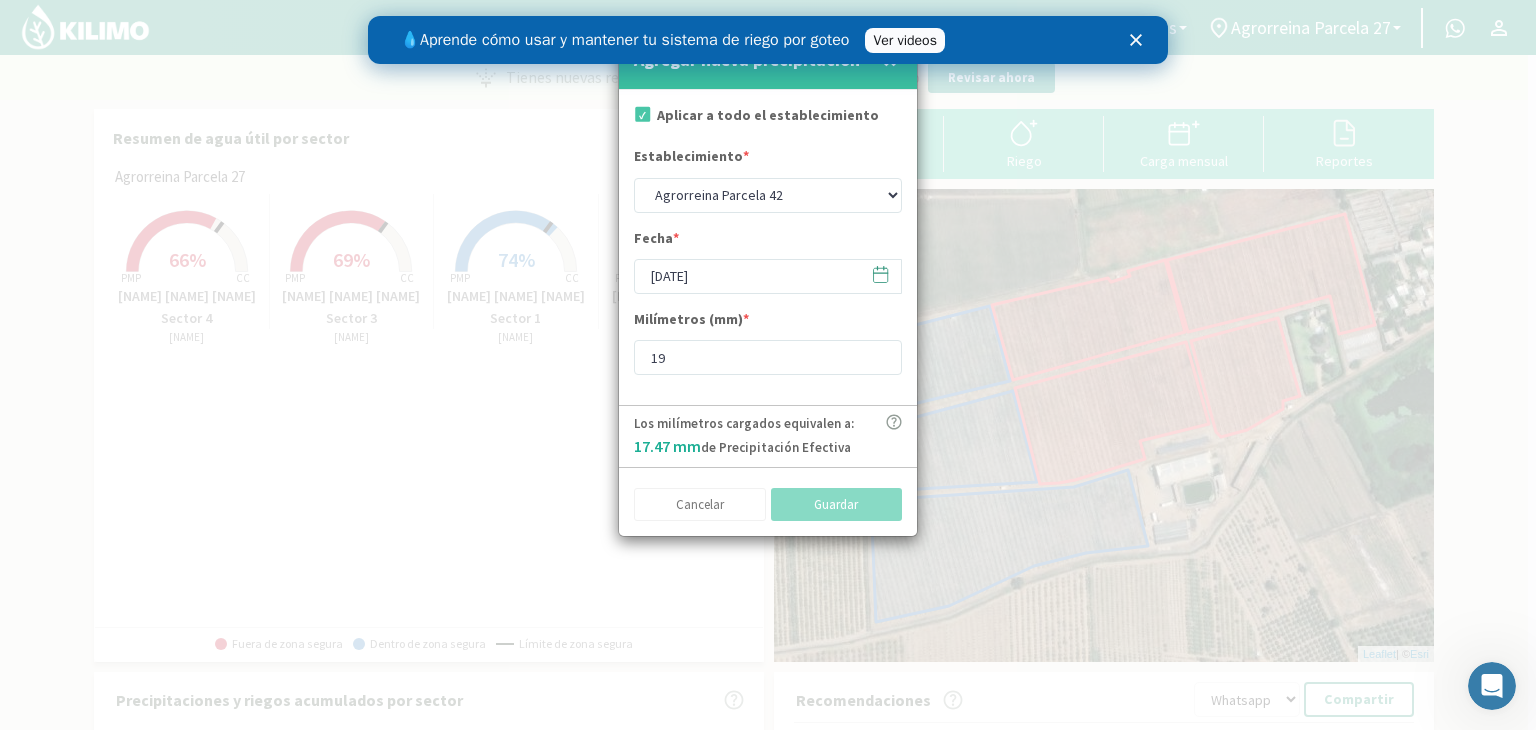 select on "0: Object" 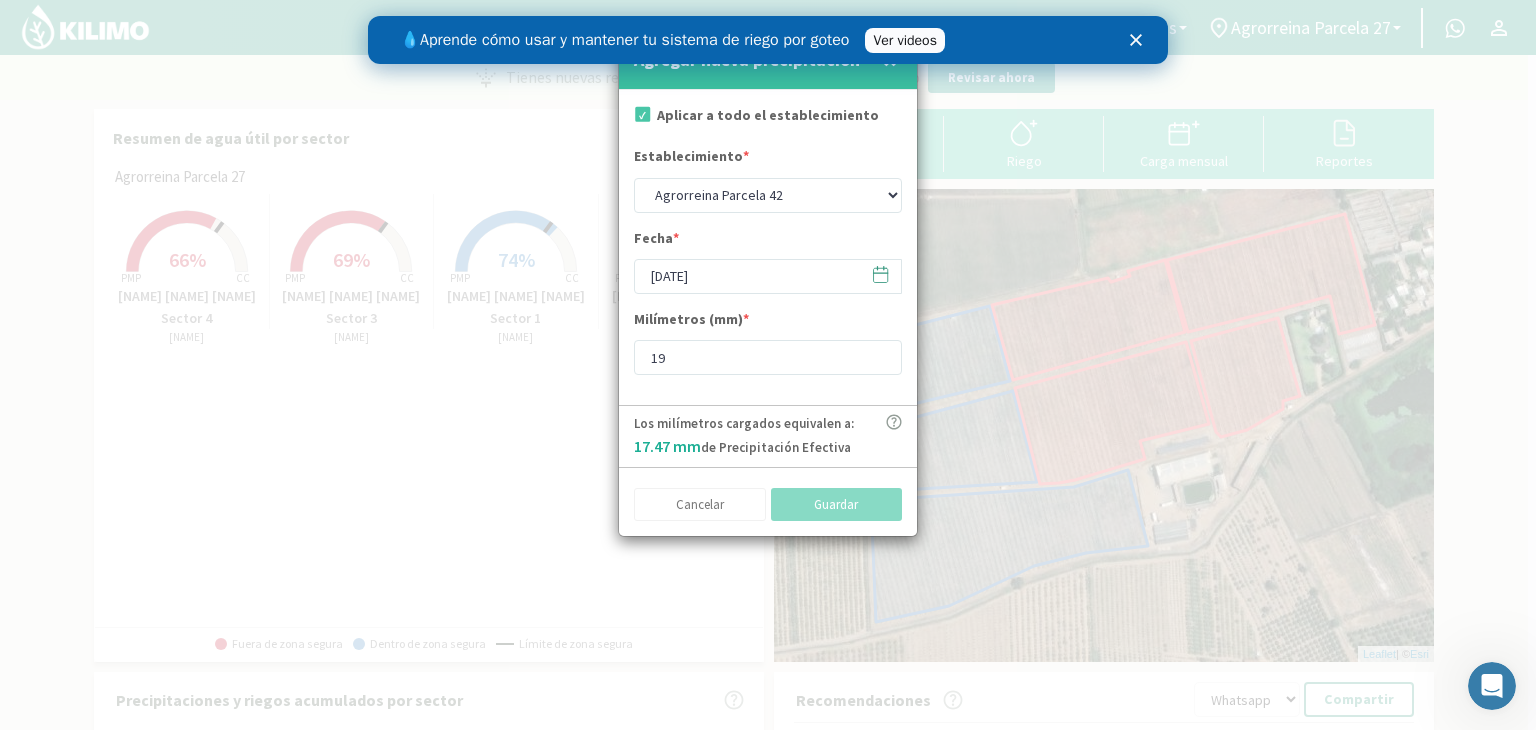 type on "[DATE]" 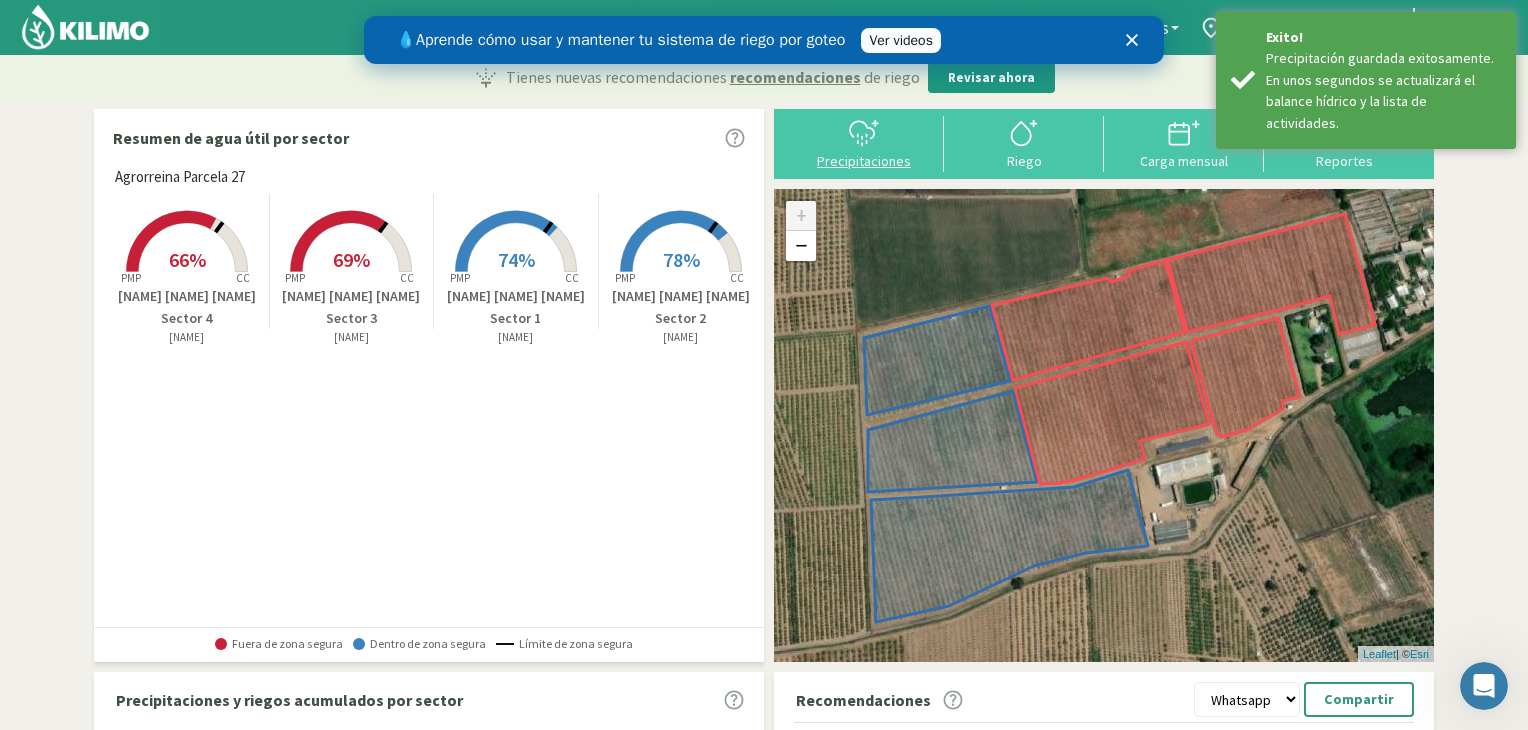click on "Precipitaciones" at bounding box center (864, 161) 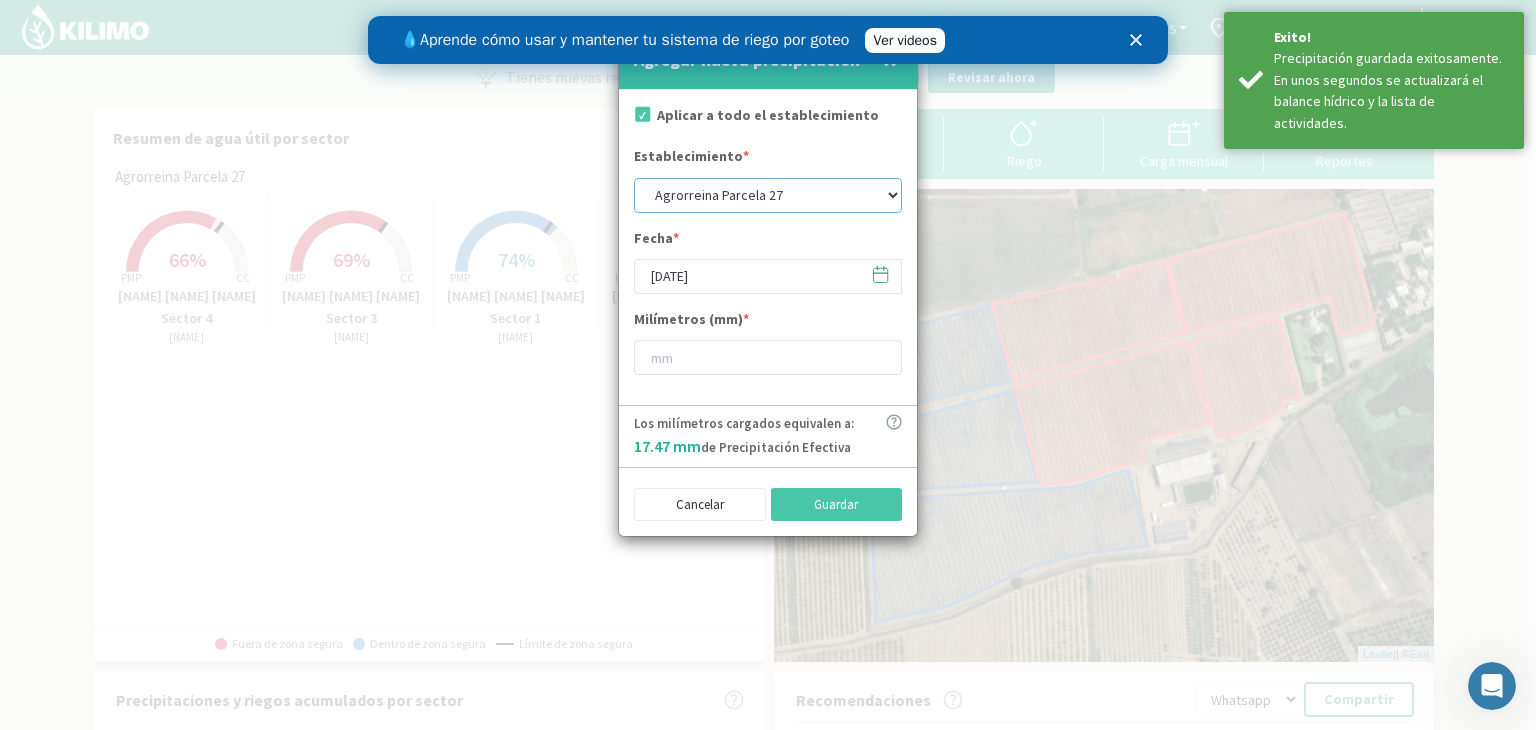 click on "[LOCATION] [NUMBER] [LOCATION] [NUMBER] [LOCATION] [NUMBER] [LOCATION] [NUMBER] [LOCATION] [NUMBER] [LOCATION] [NAME]" at bounding box center (768, 195) 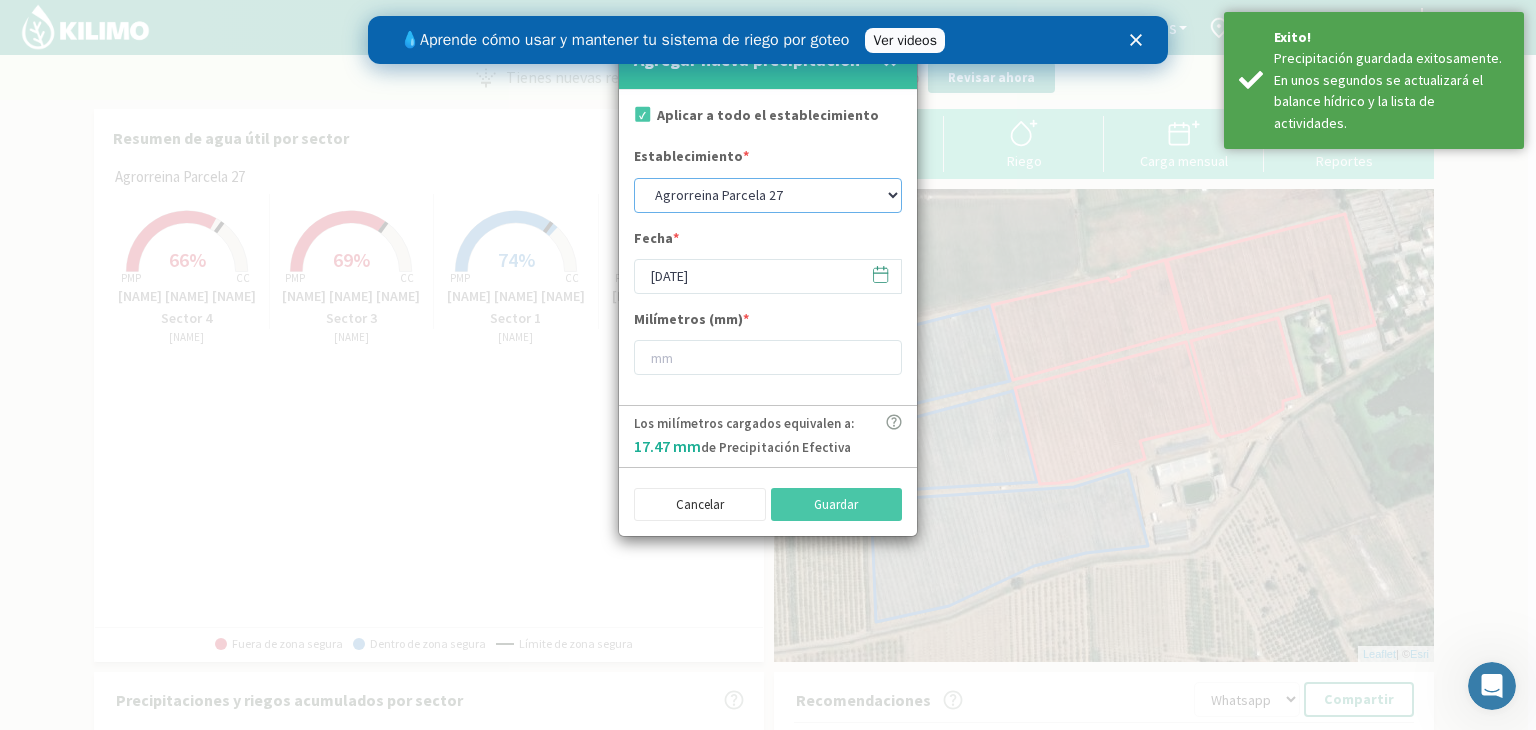select on "2: Object" 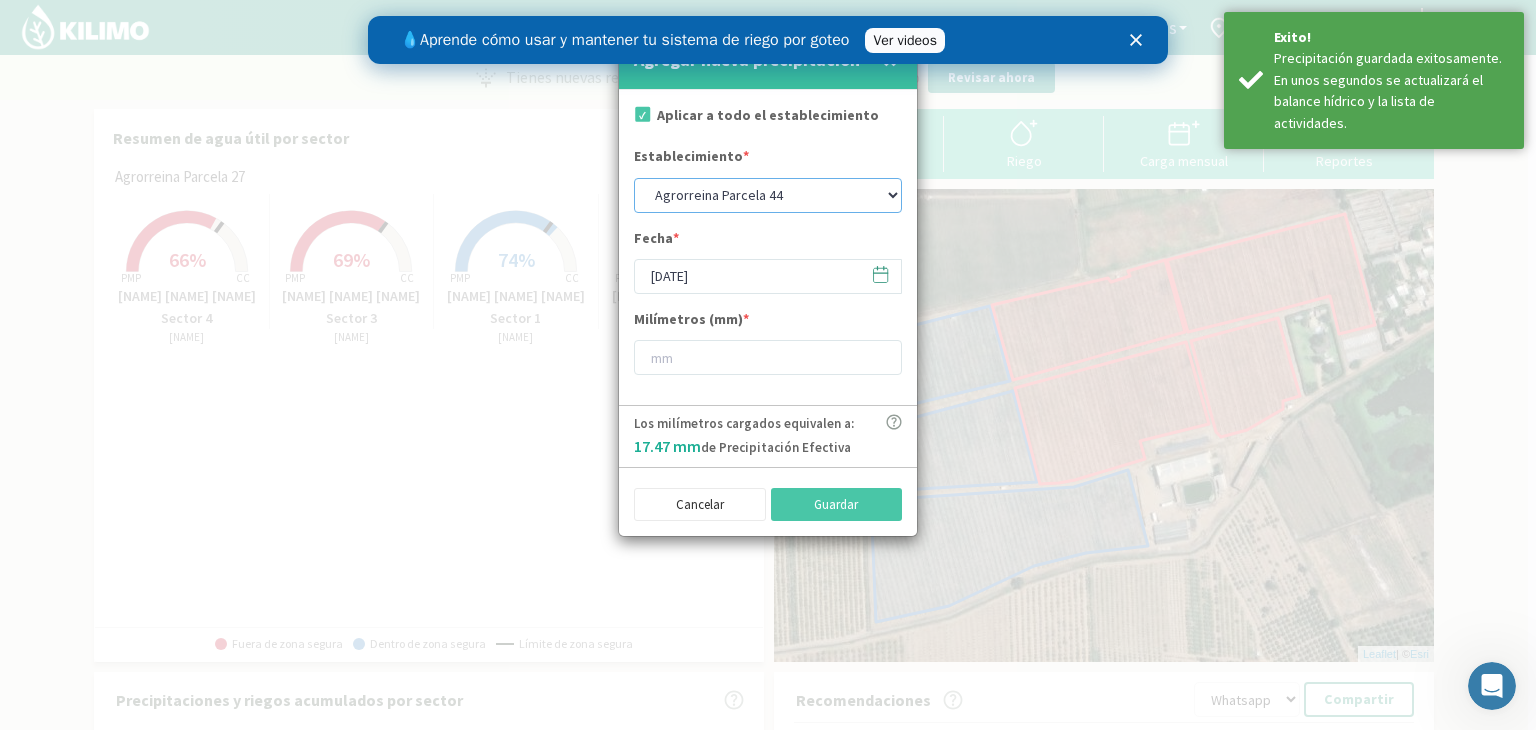 click on "[LOCATION] [NUMBER] [LOCATION] [NUMBER] [LOCATION] [NUMBER] [LOCATION] [NUMBER] [LOCATION] [NUMBER] [LOCATION] [NAME]" at bounding box center [768, 195] 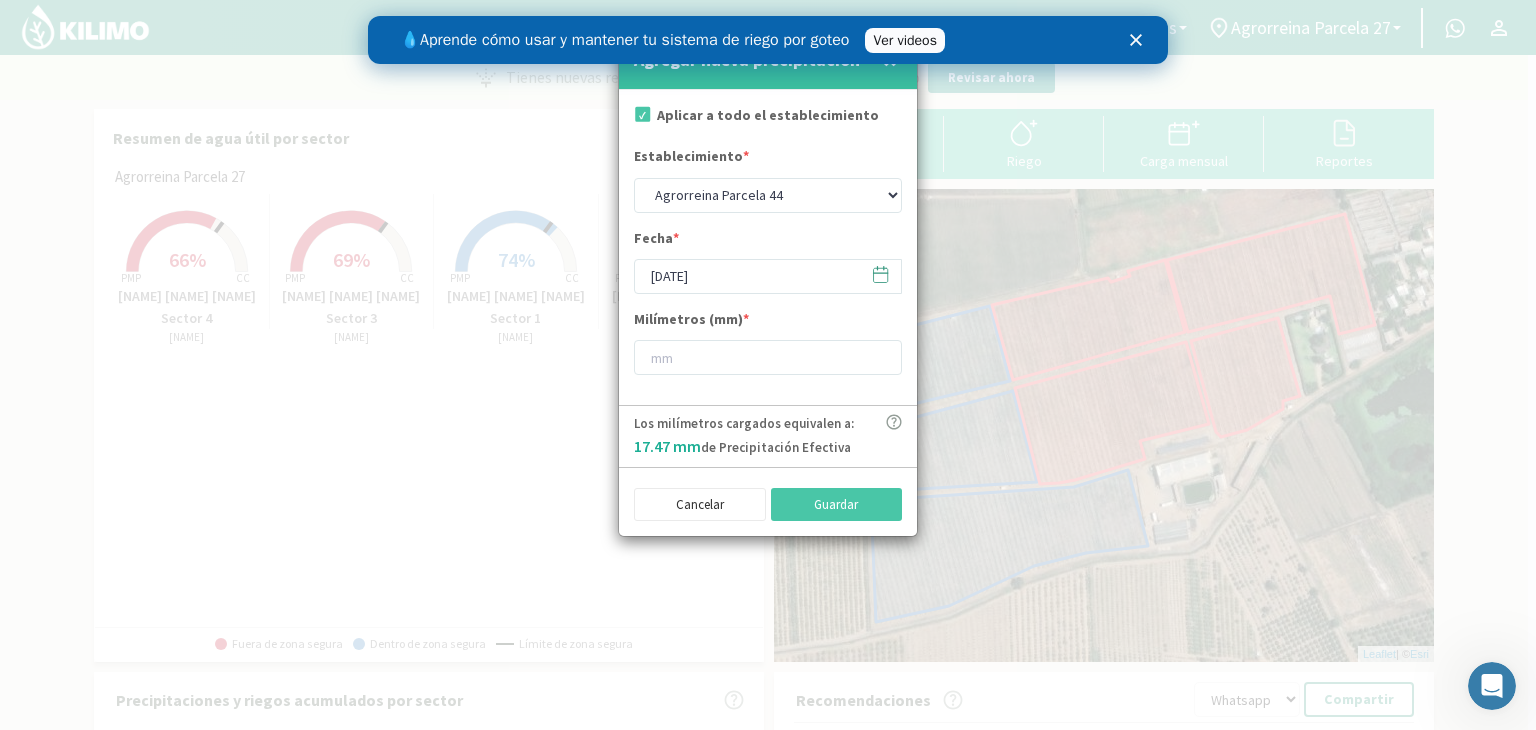 click 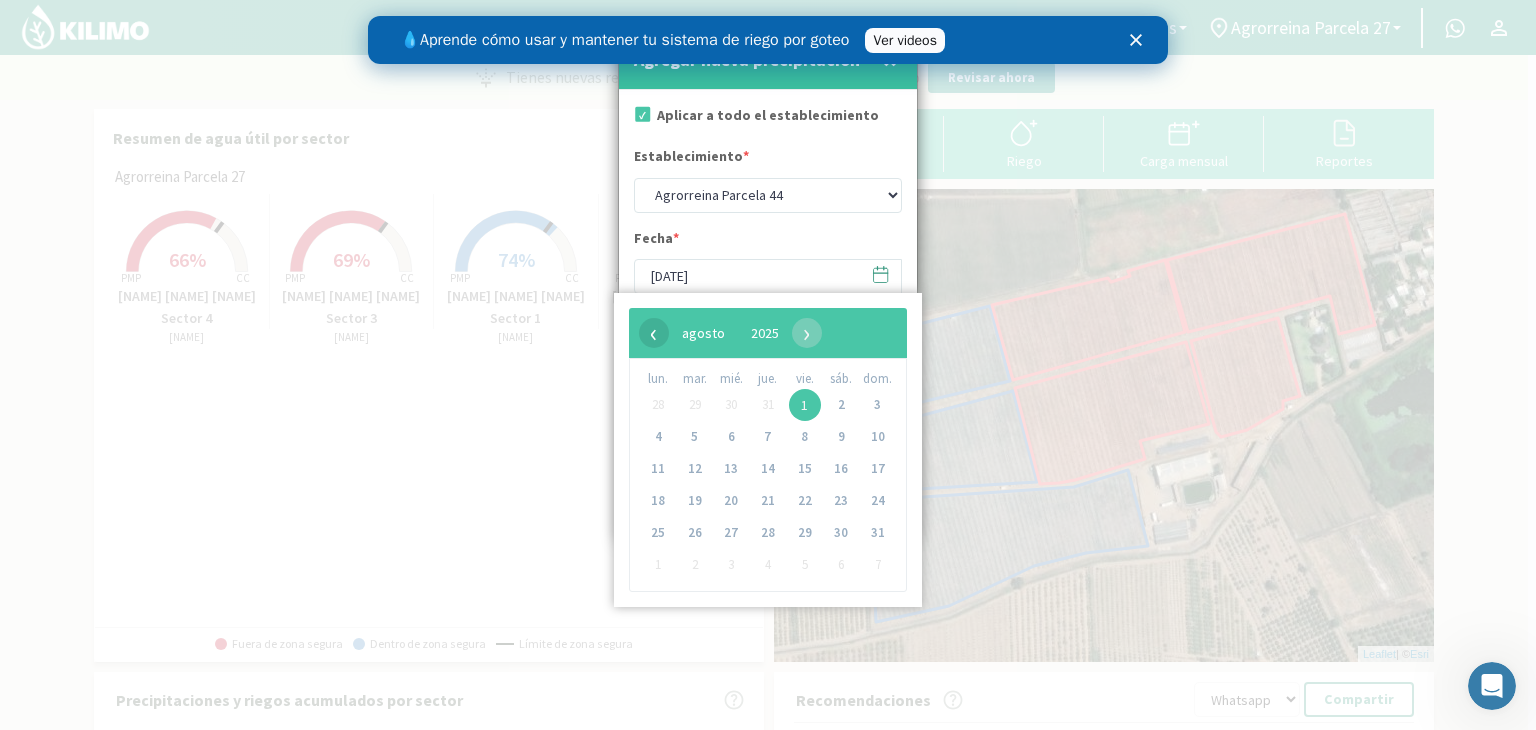 click on "‹" 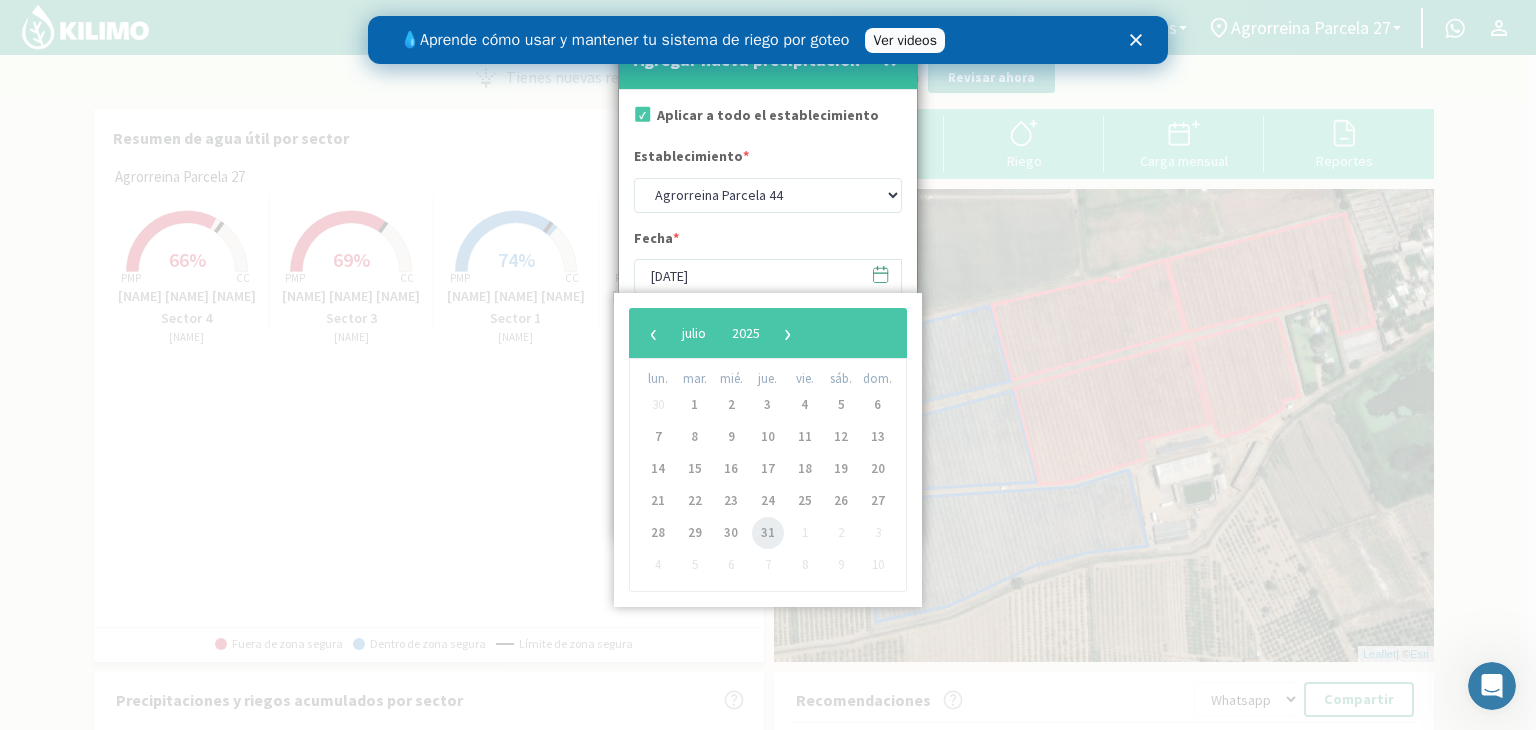 click on "31" 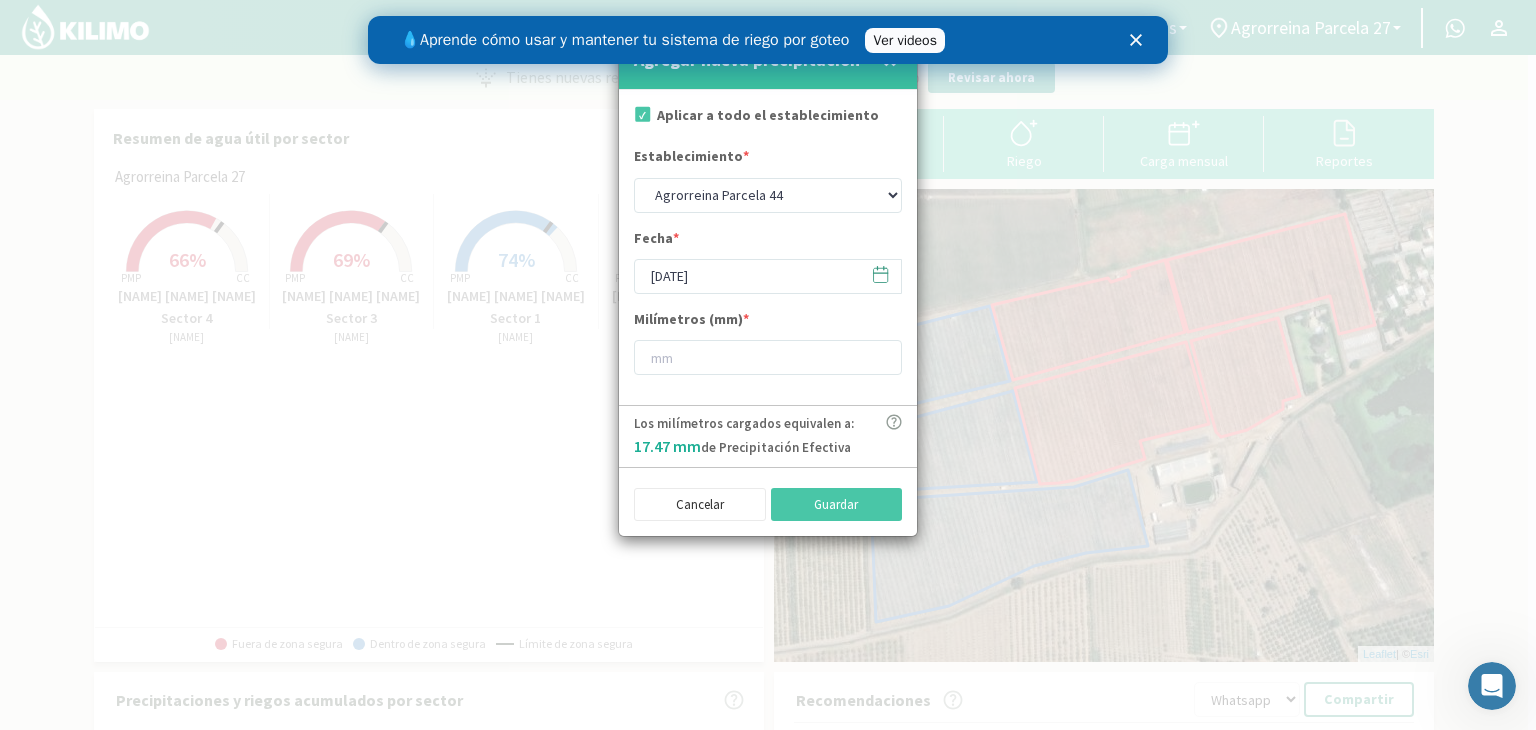 type on "[DATE]" 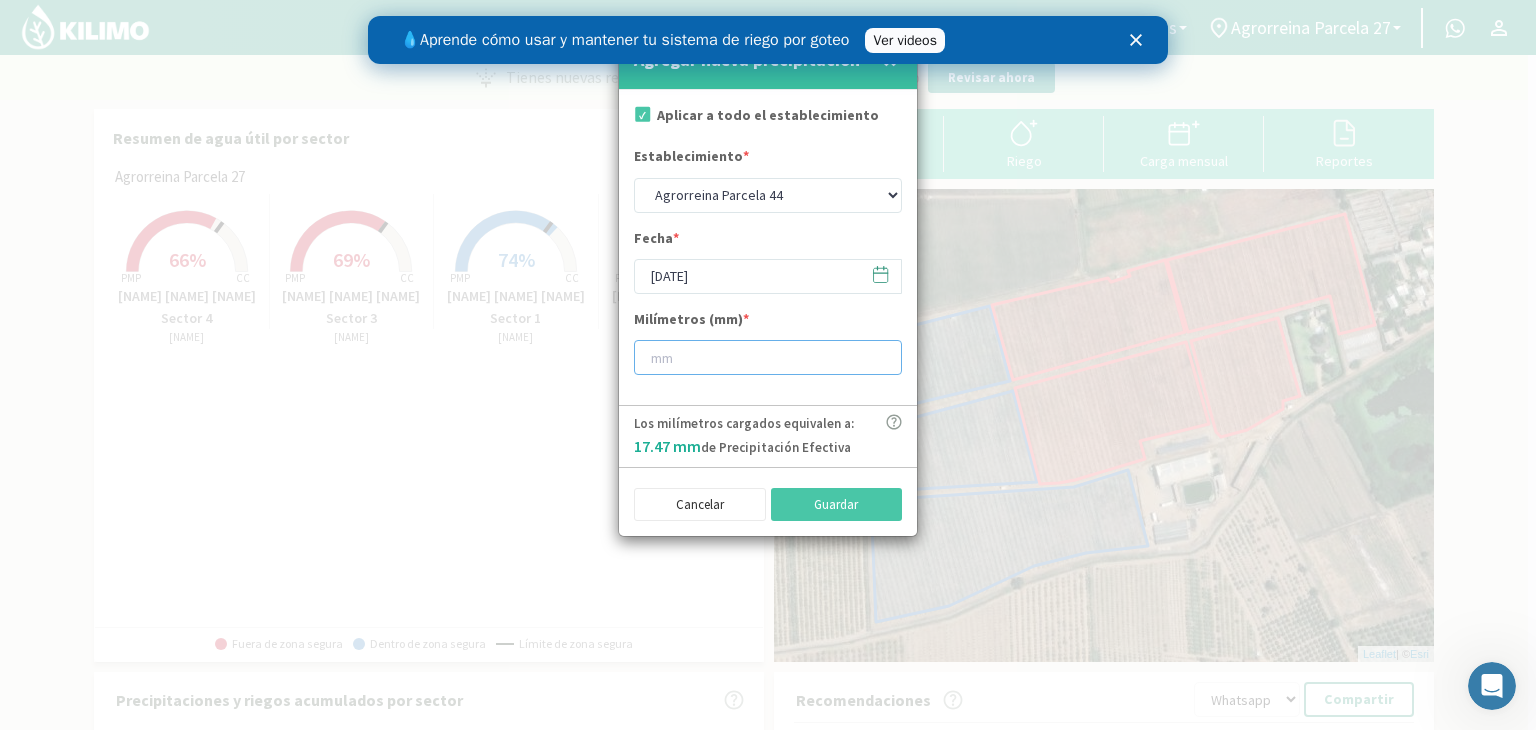 click at bounding box center [768, 357] 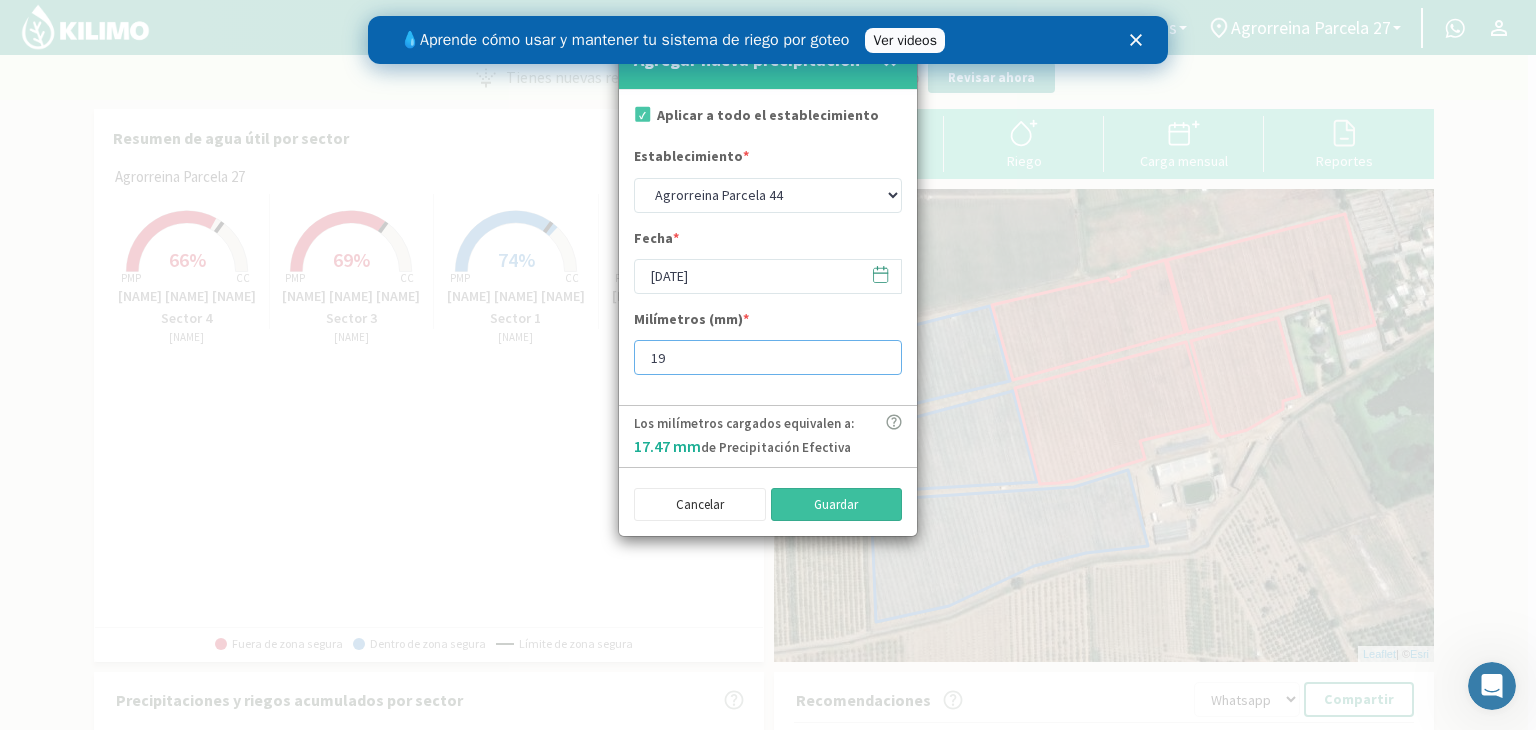 type on "19" 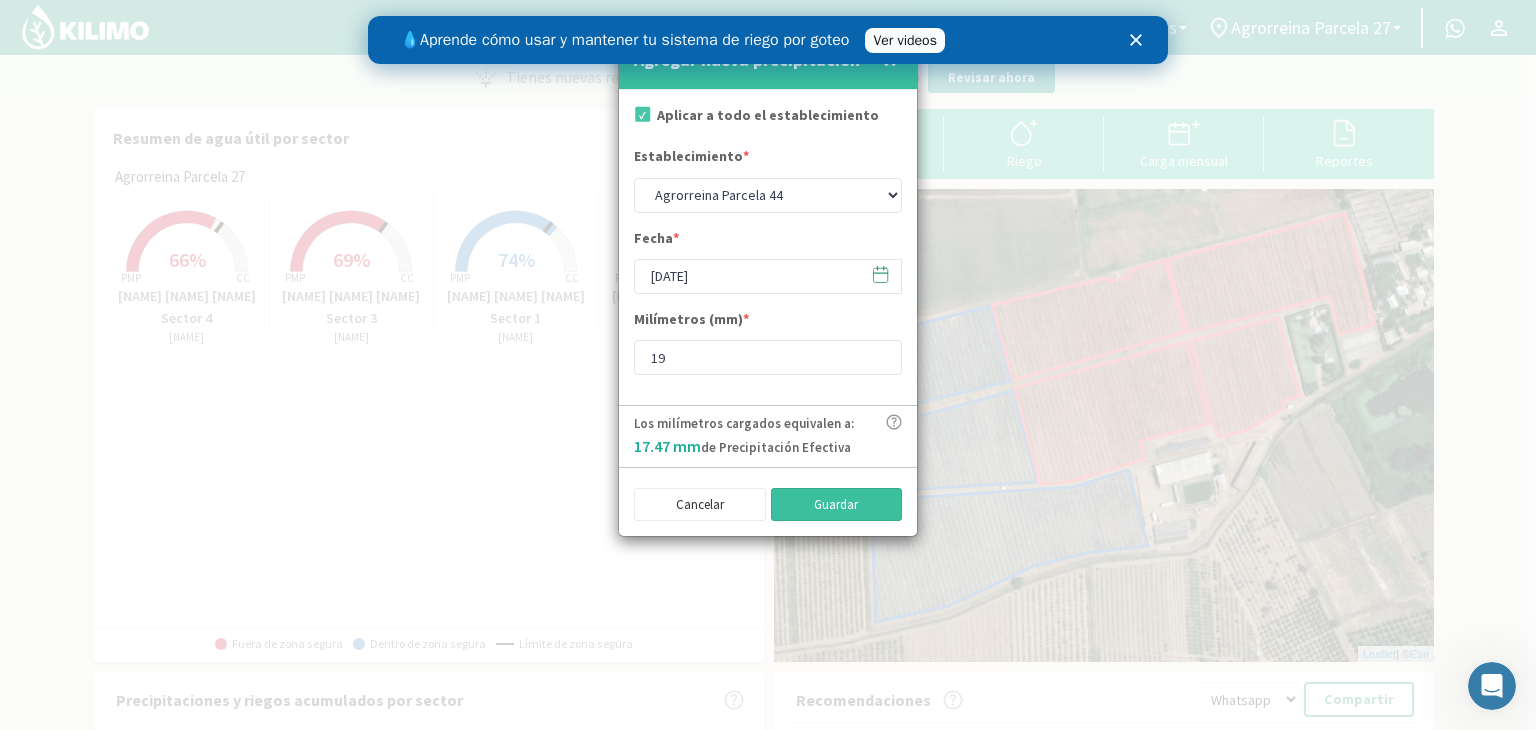 click on "Guardar" at bounding box center [837, 505] 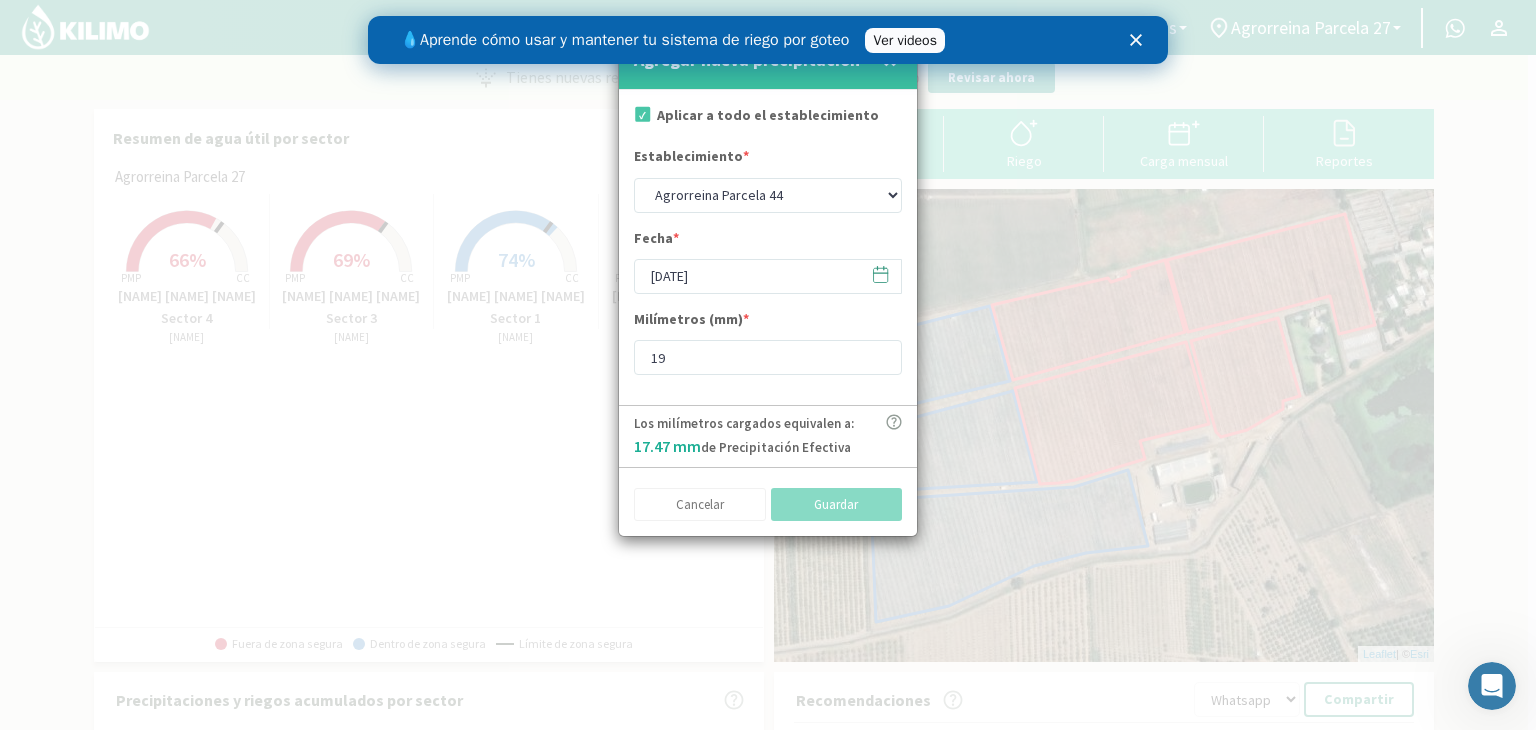 select on "0: Object" 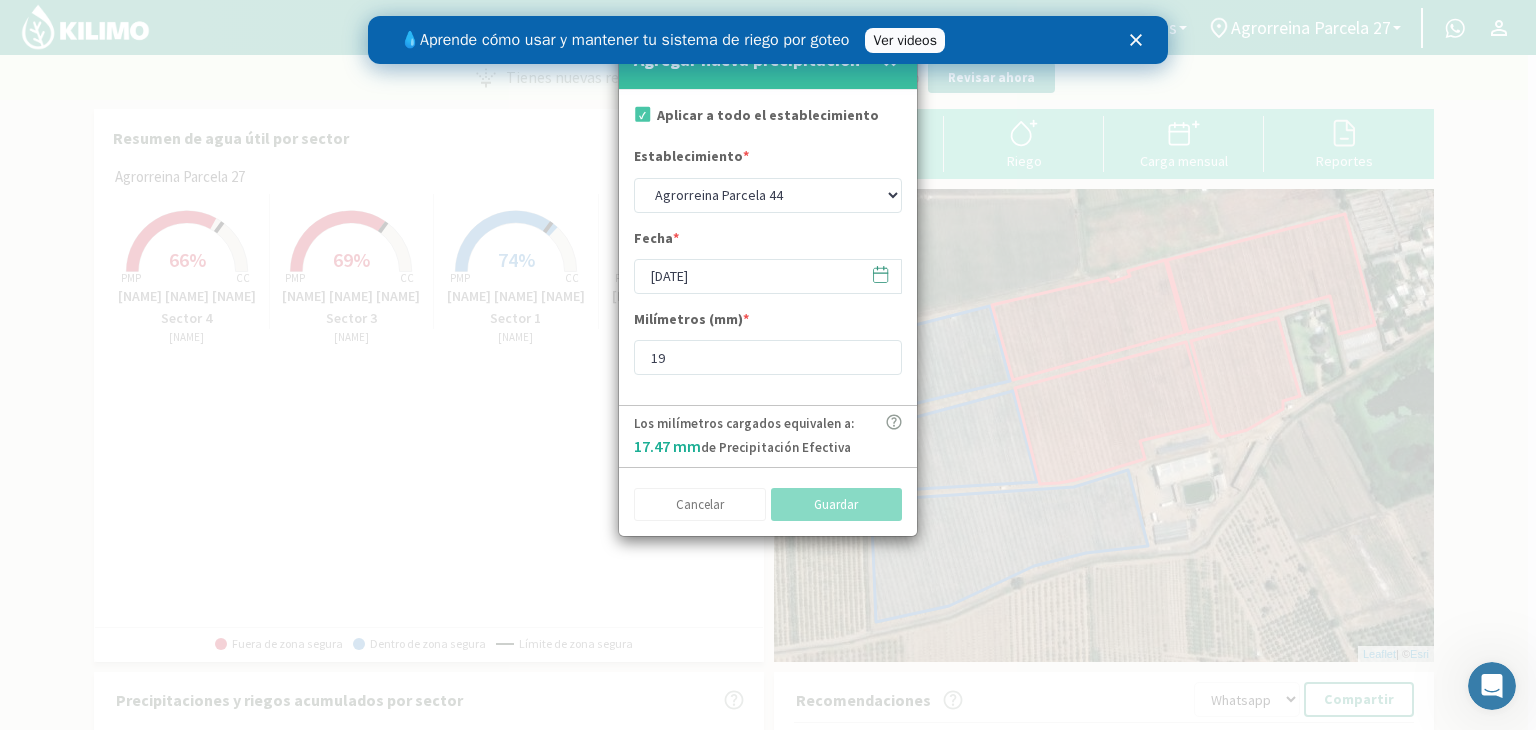 type on "[DATE]" 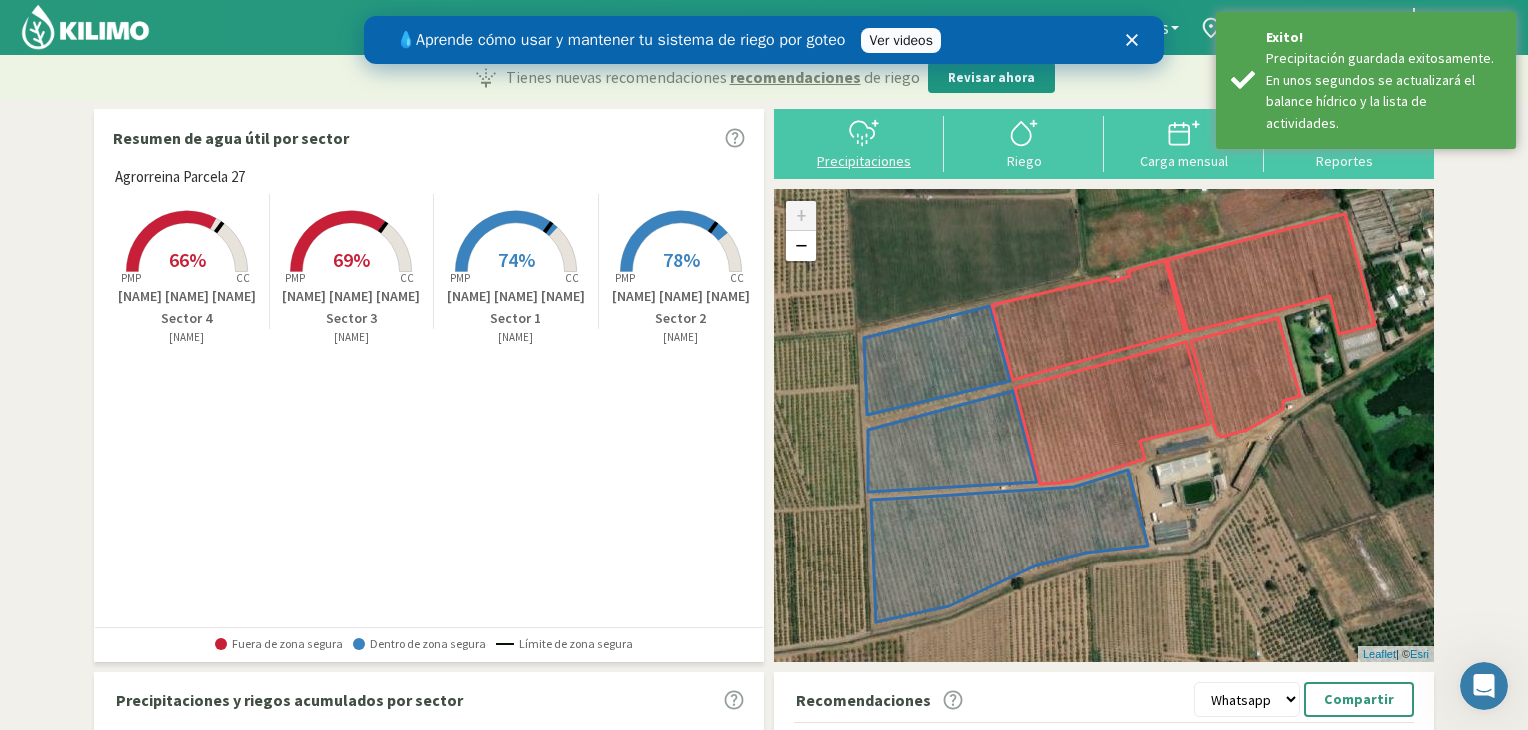 click at bounding box center (864, 133) 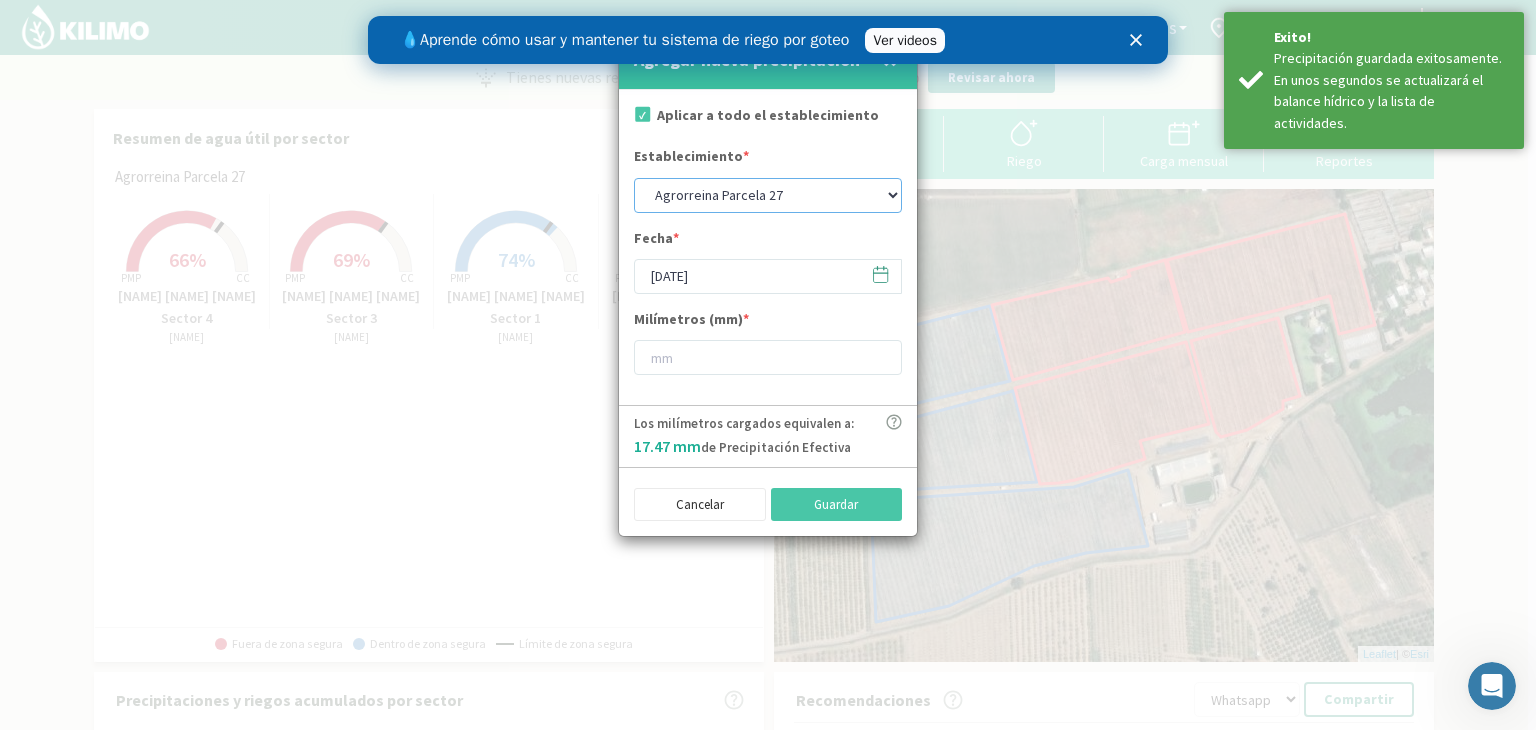 click on "[LOCATION] [NUMBER] [LOCATION] [NUMBER] [LOCATION] [NUMBER] [LOCATION] [NUMBER] [LOCATION] [NUMBER] [LOCATION] [NAME]" at bounding box center [768, 195] 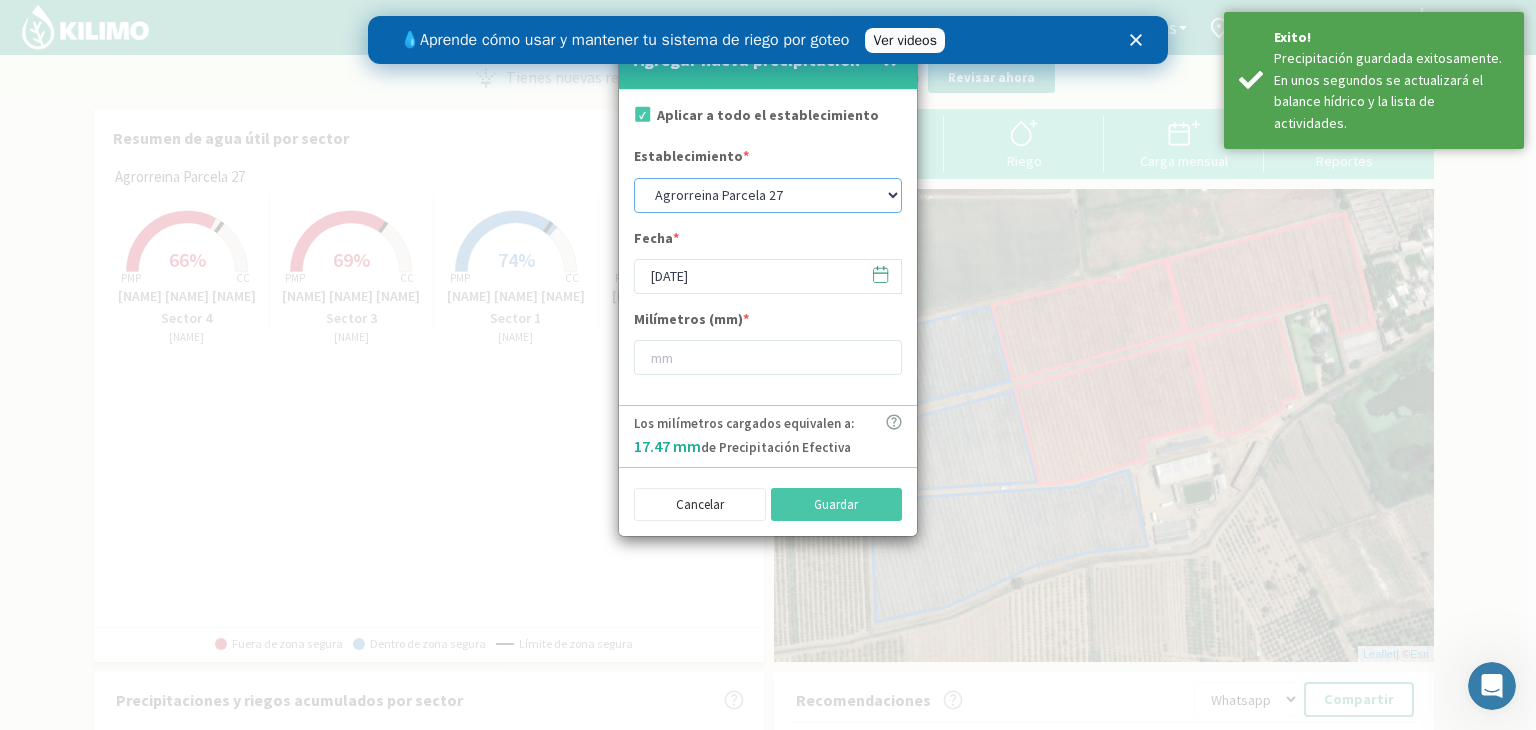 select on "3: Object" 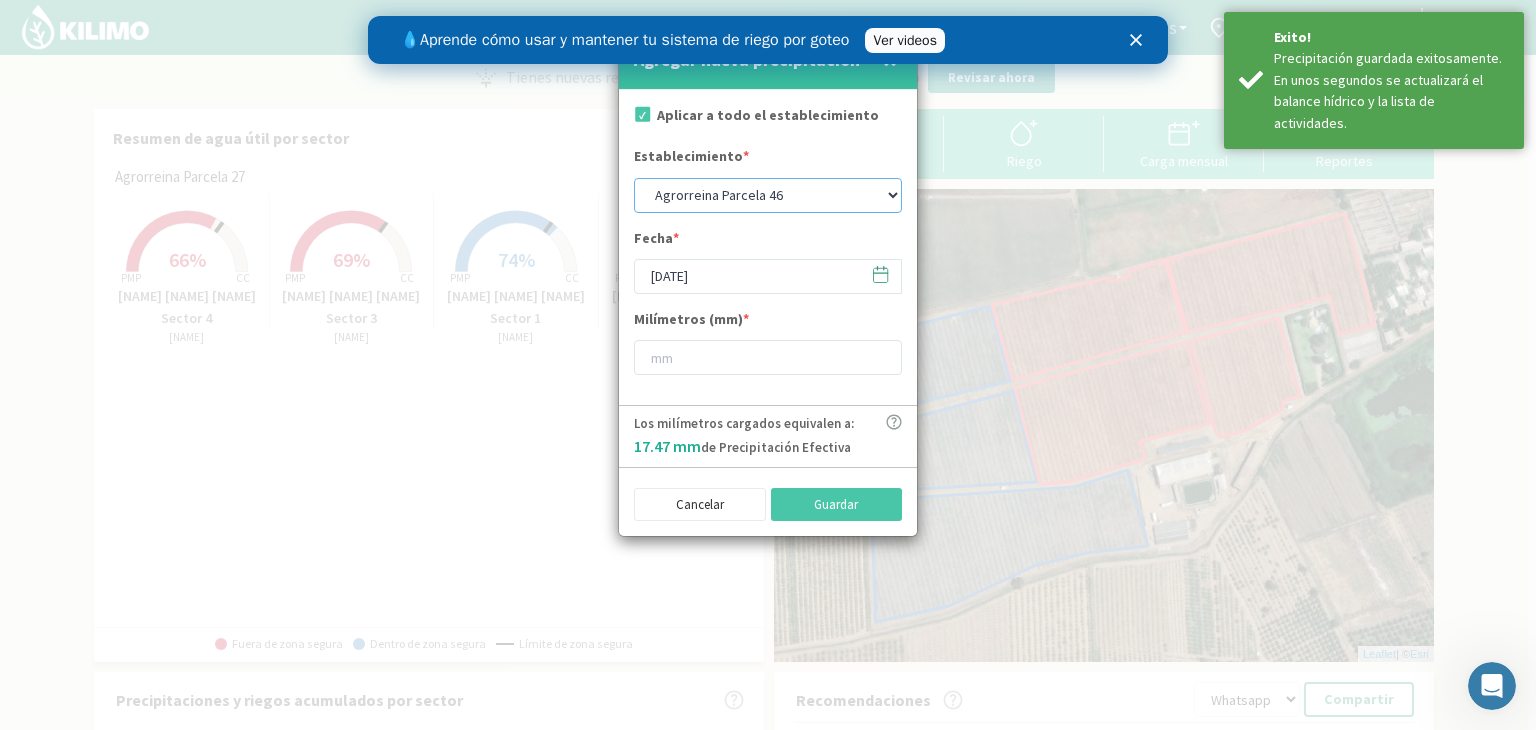 click on "[LOCATION] [NUMBER] [LOCATION] [NUMBER] [LOCATION] [NUMBER] [LOCATION] [NUMBER] [LOCATION] [NUMBER] [LOCATION] [NAME]" at bounding box center (768, 195) 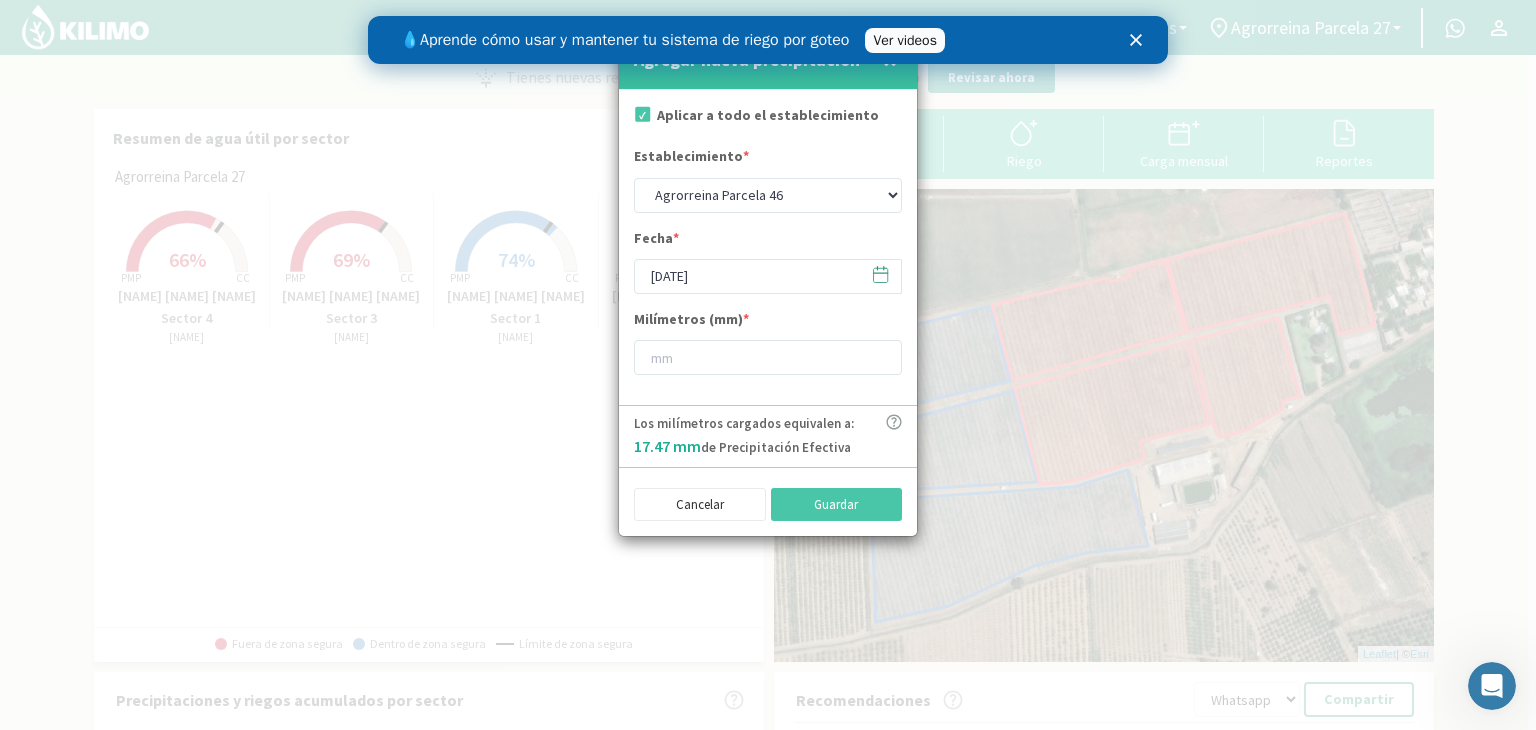 click at bounding box center [871, 274] 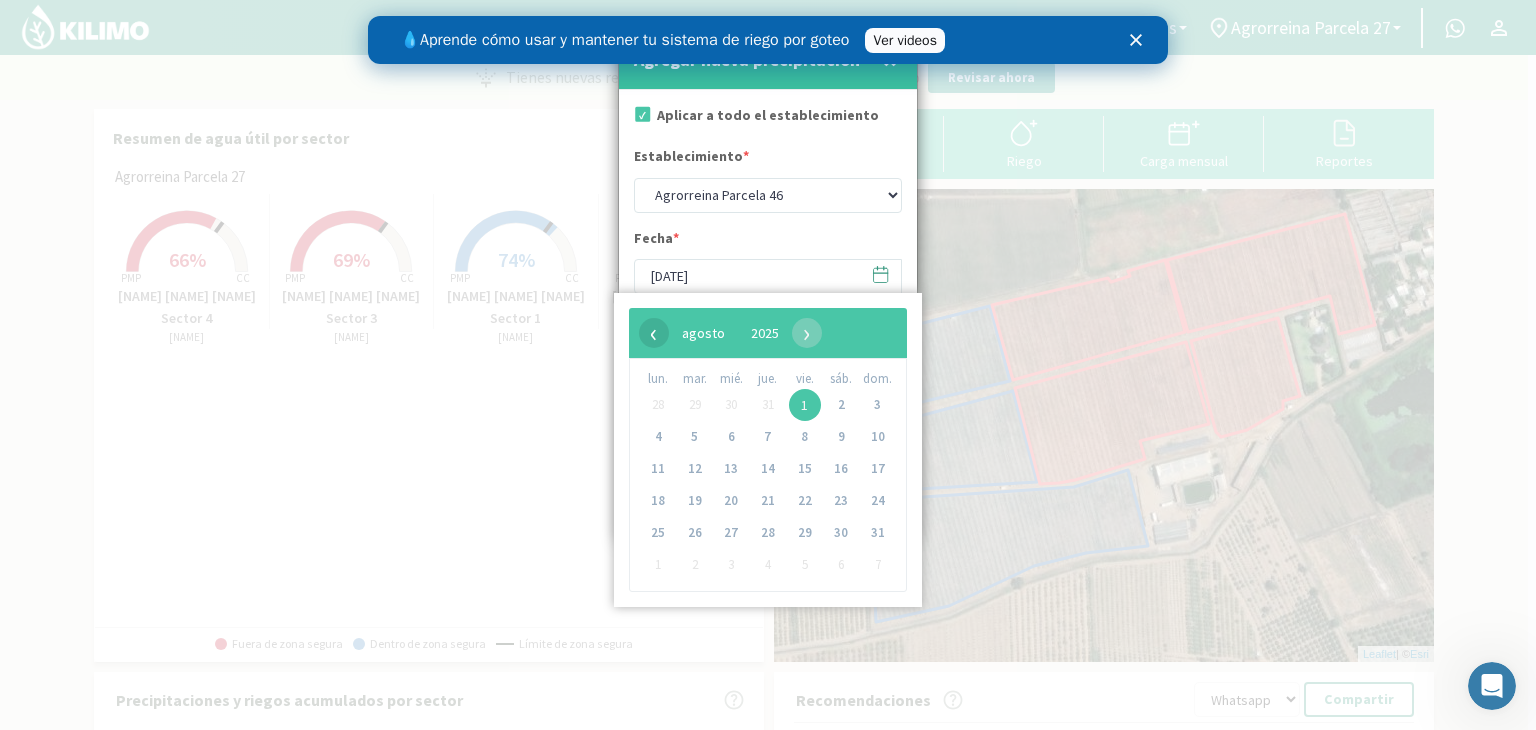 click on "‹" 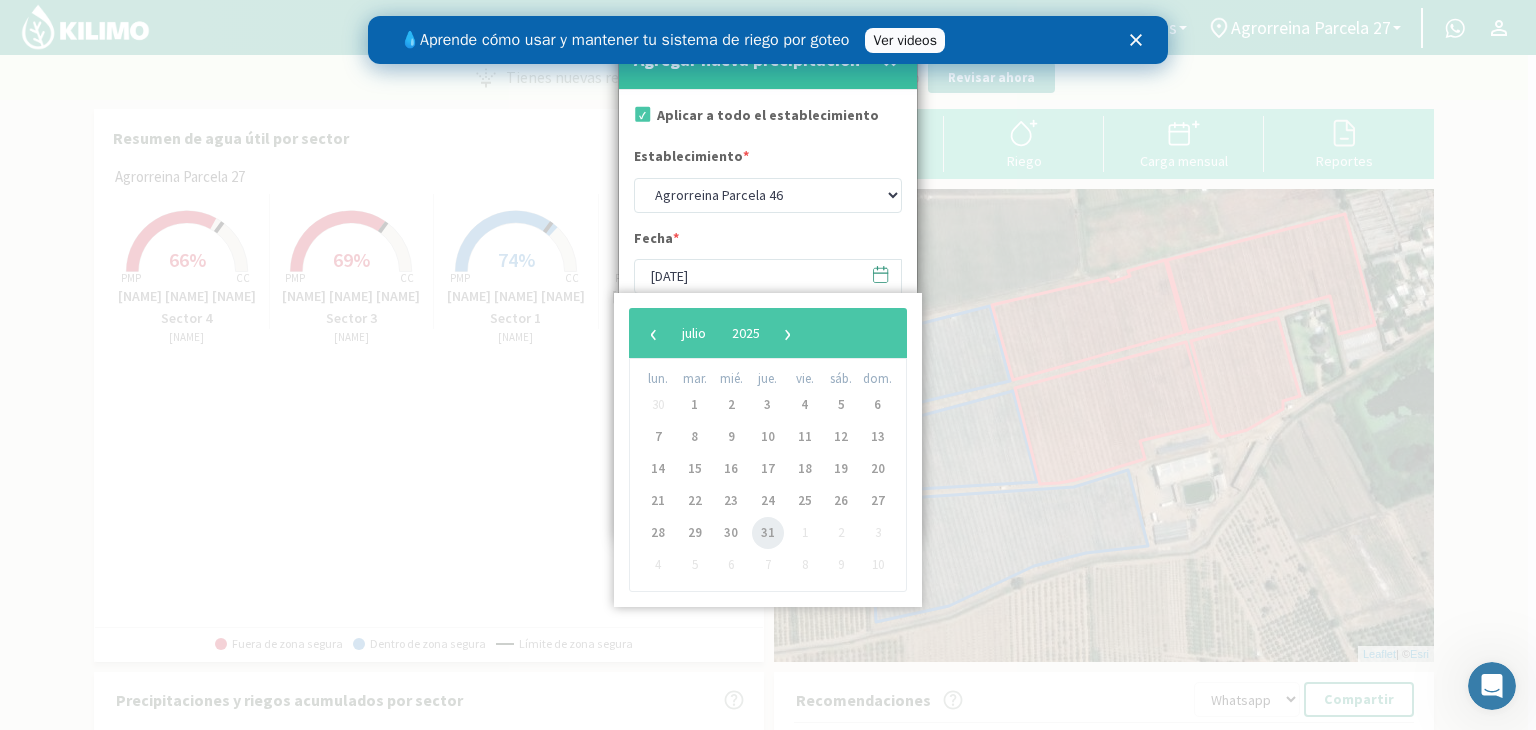 click on "31" 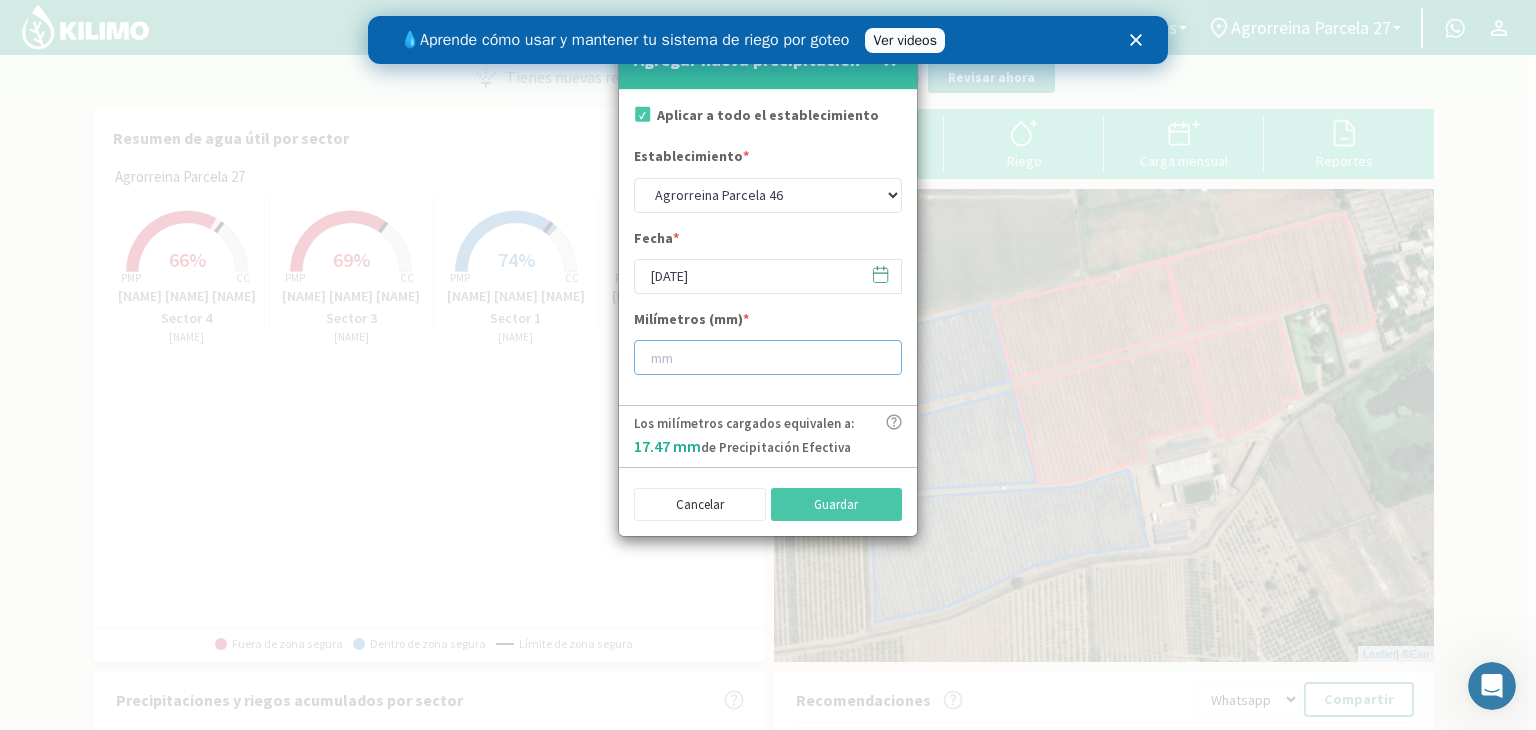 click at bounding box center (768, 357) 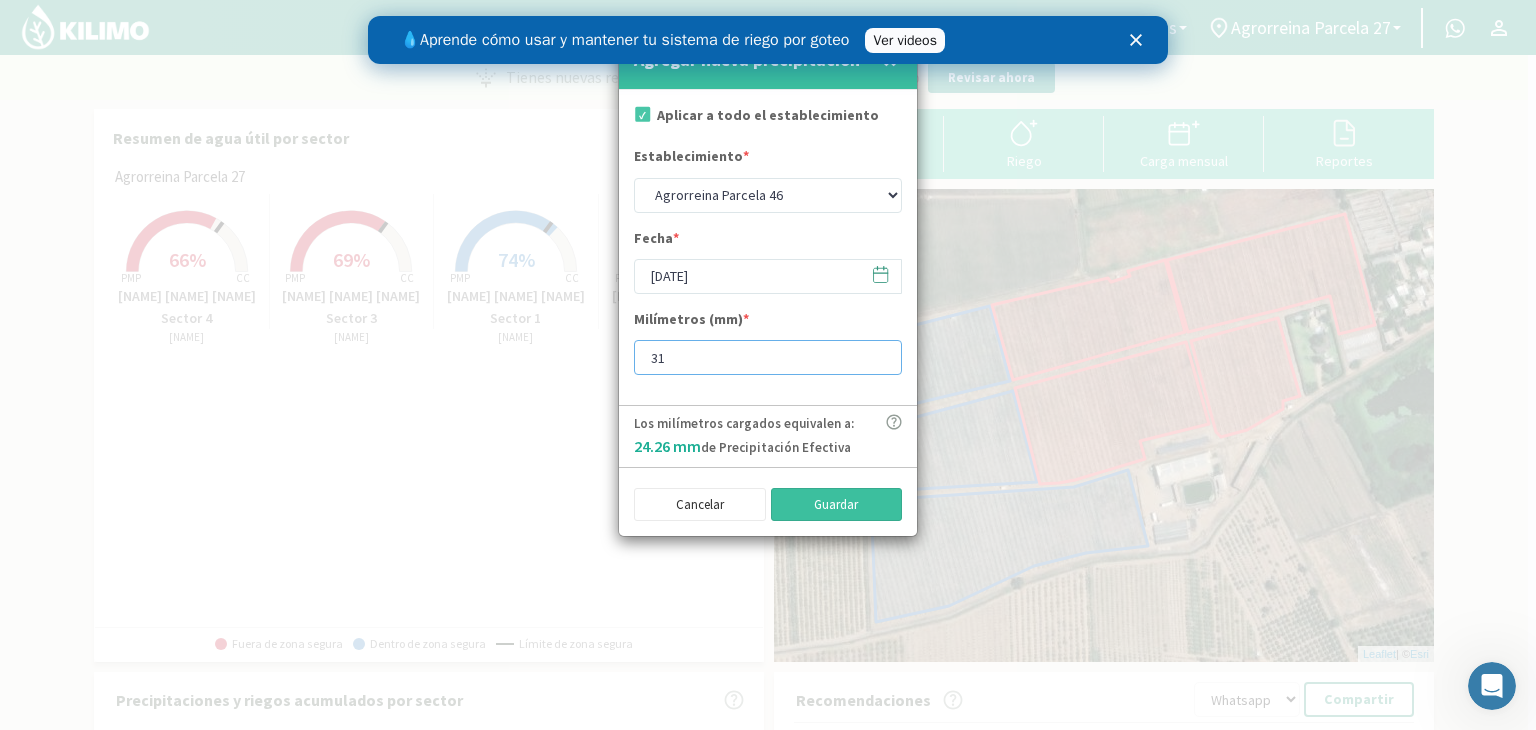 type on "31" 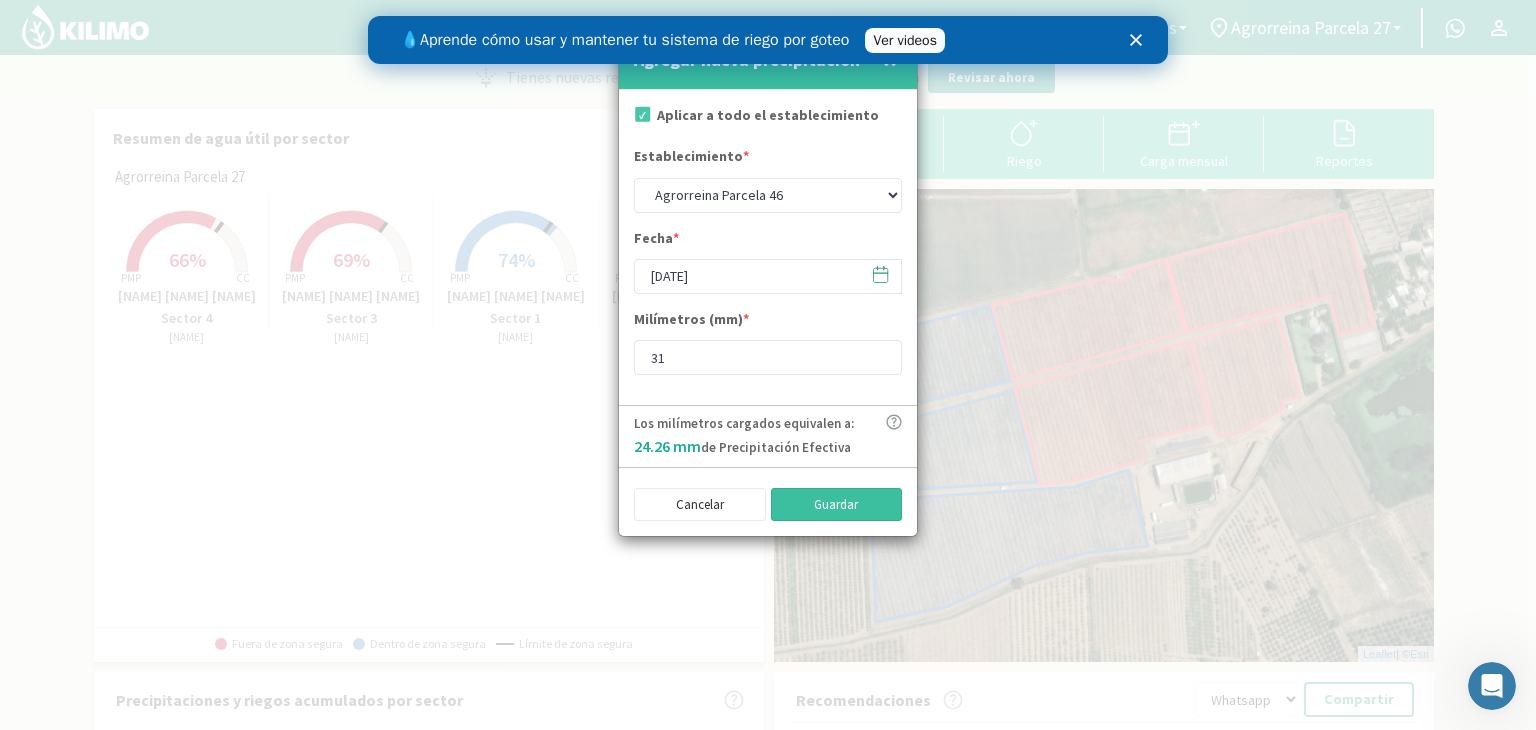 click on "Guardar" at bounding box center [837, 505] 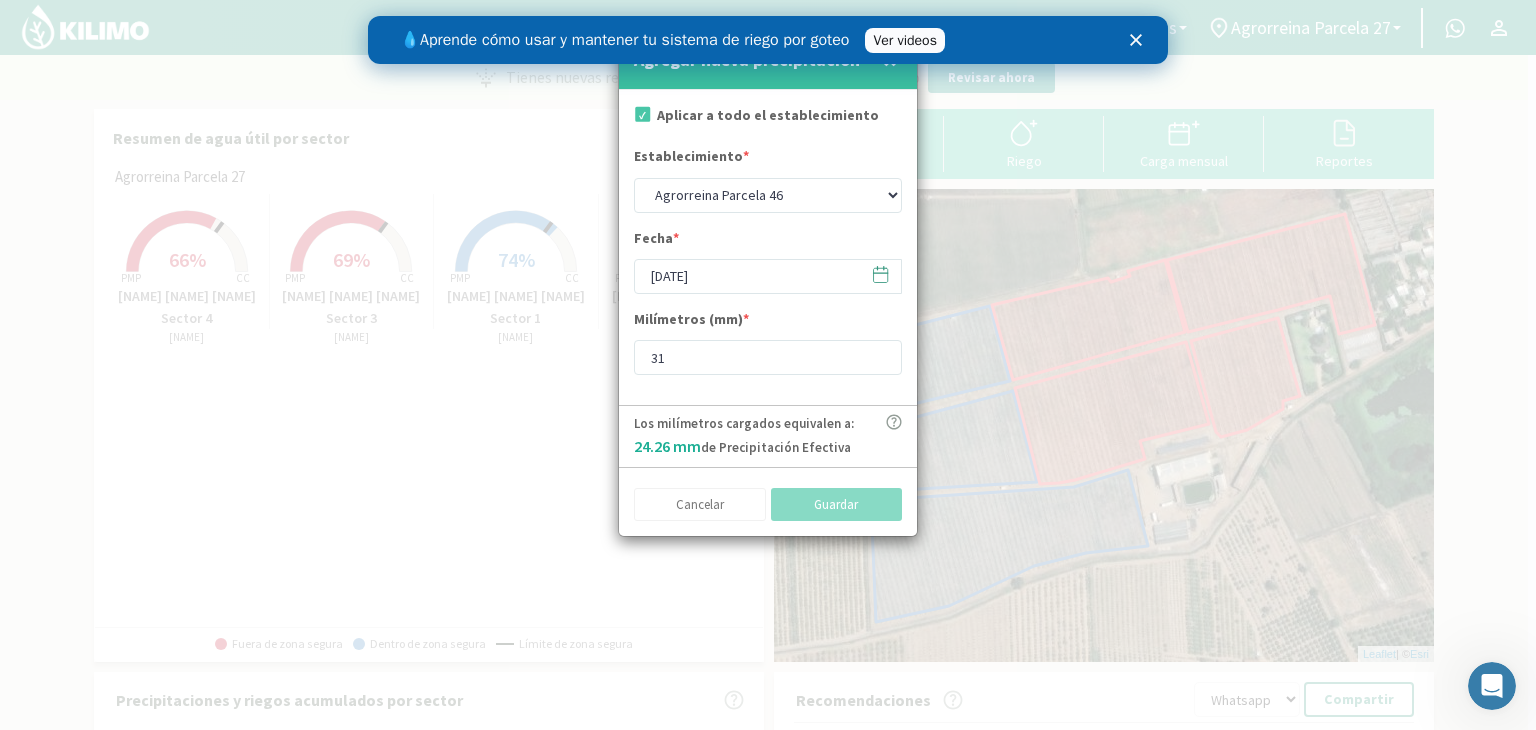 select on "0: Object" 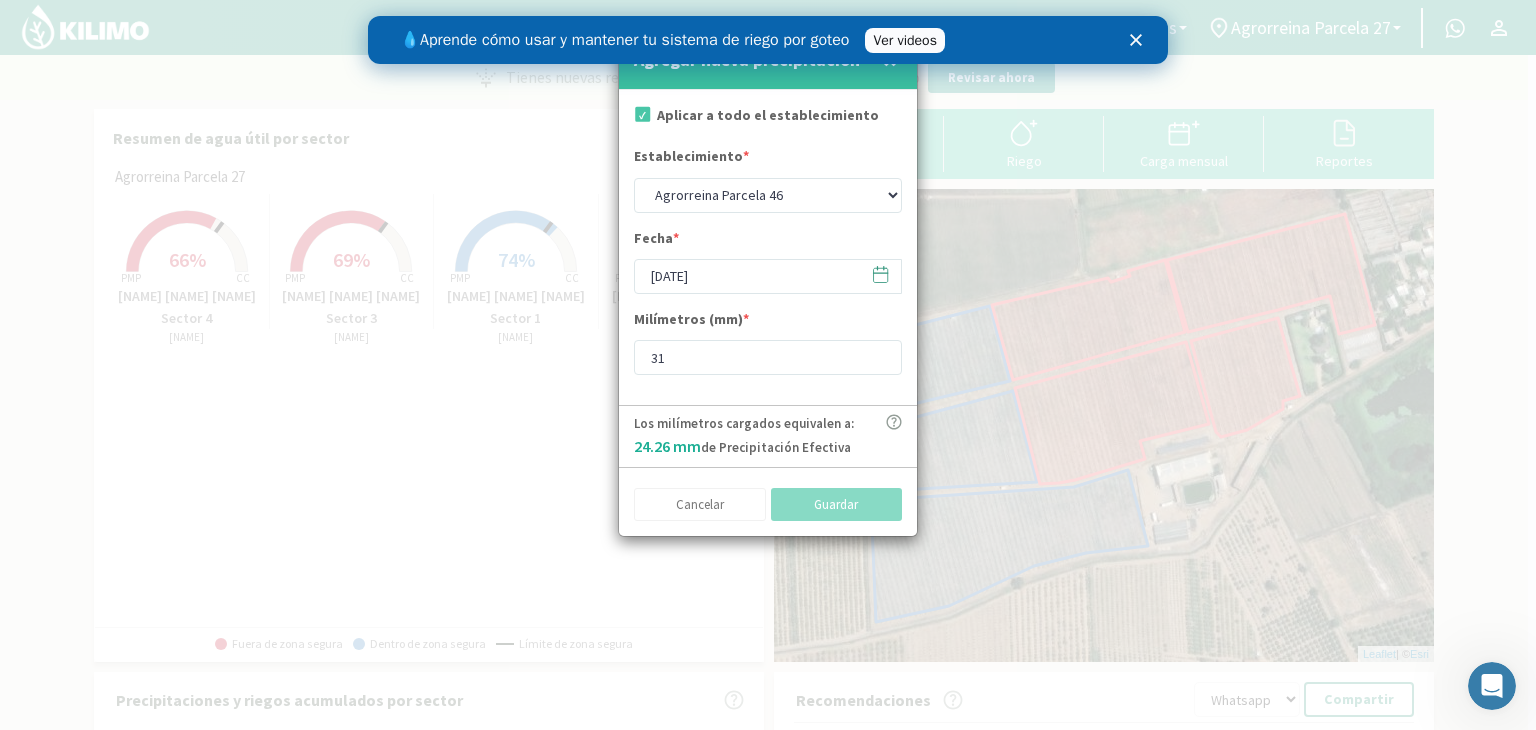 type on "[DATE]" 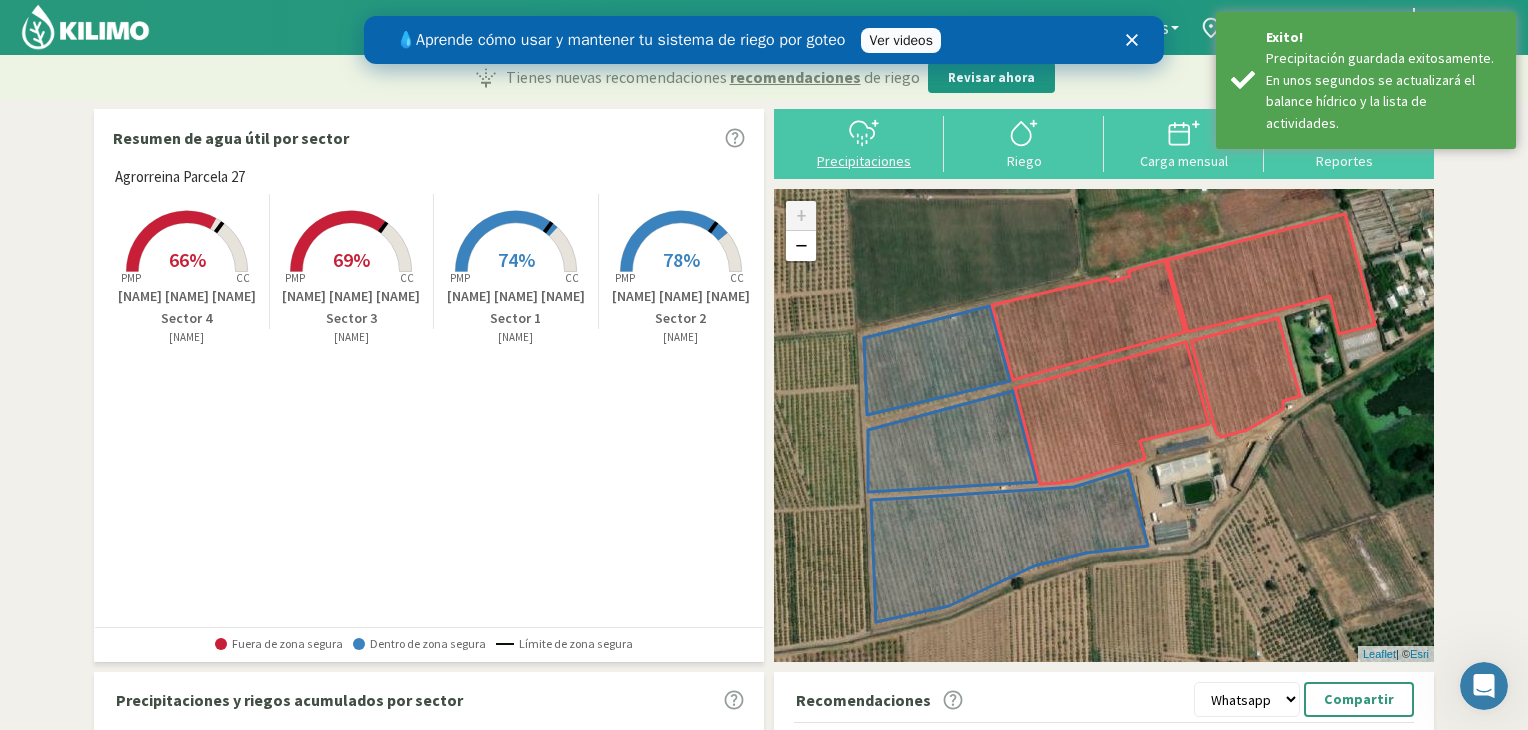 click 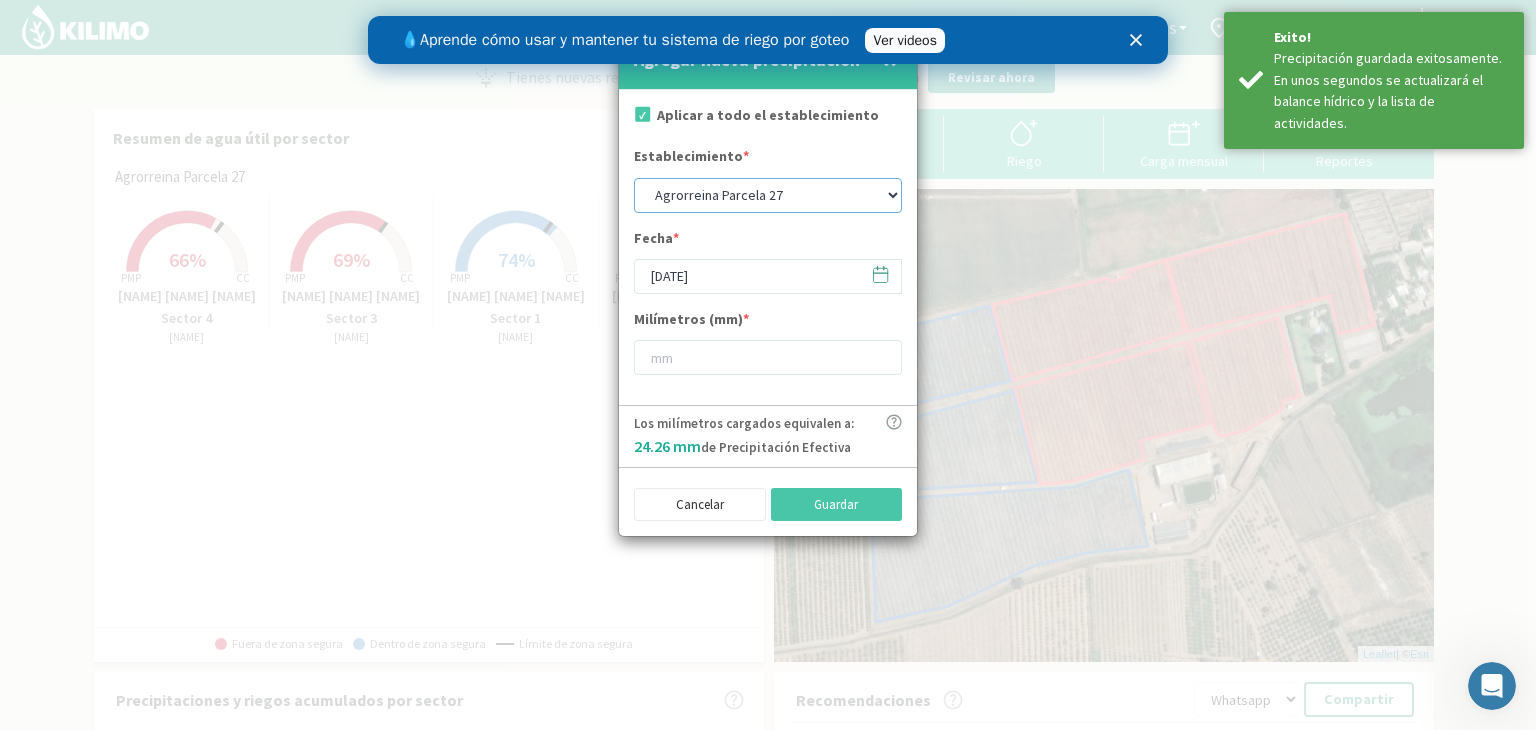 click on "[LOCATION] [NUMBER] [LOCATION] [NUMBER] [LOCATION] [NUMBER] [LOCATION] [NUMBER] [LOCATION] [NUMBER] [LOCATION] [NAME]" at bounding box center [768, 195] 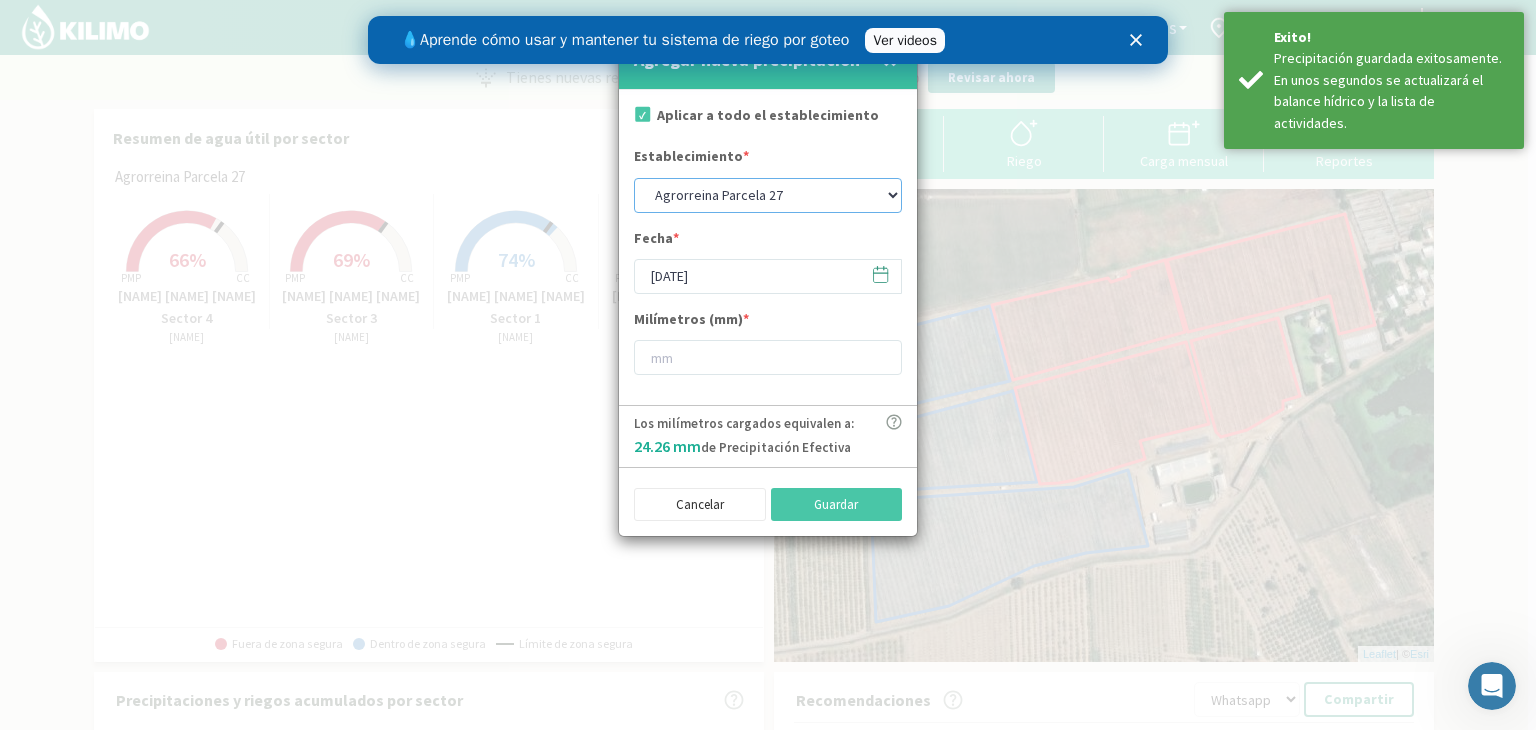 select on "4: Object" 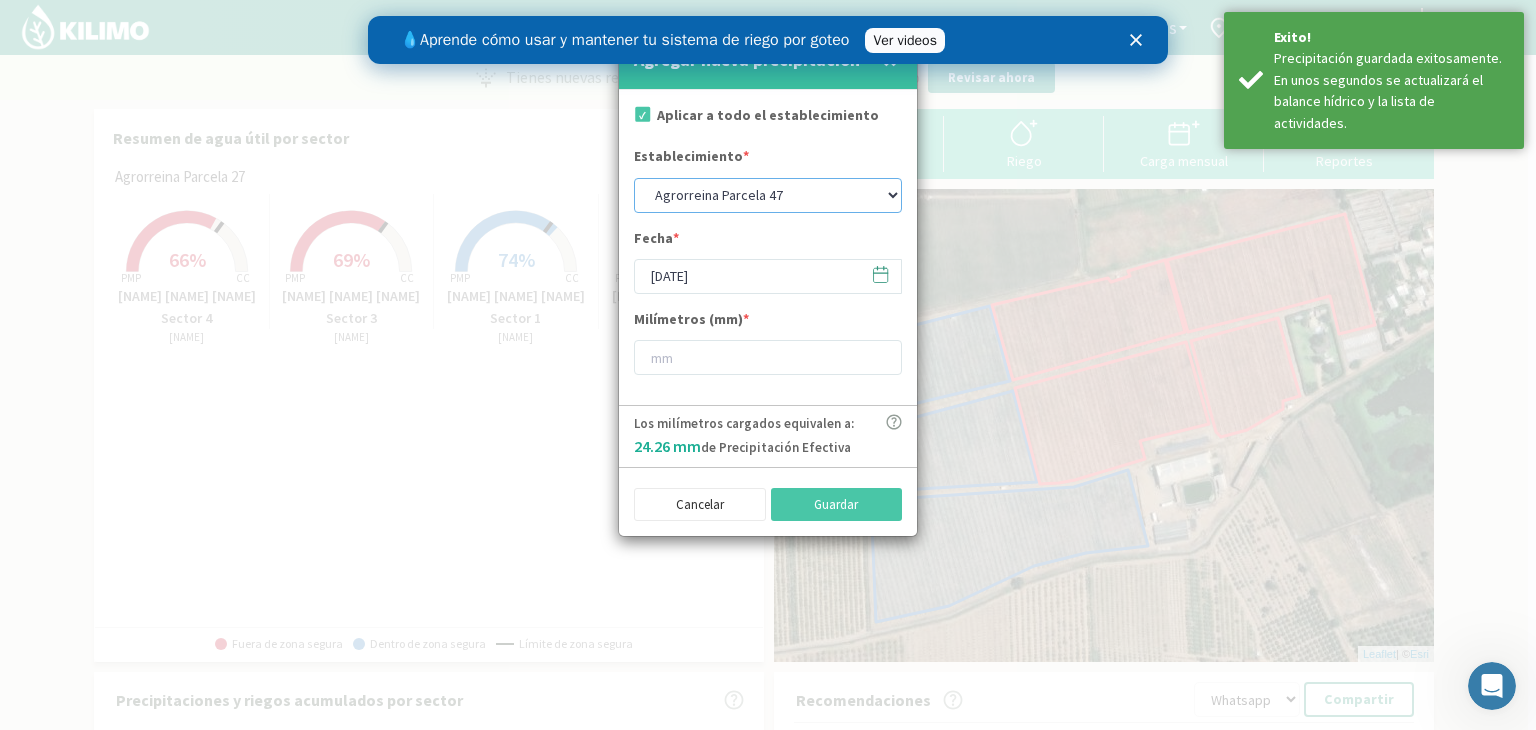 click on "[LOCATION] [NUMBER] [LOCATION] [NUMBER] [LOCATION] [NUMBER] [LOCATION] [NUMBER] [LOCATION] [NUMBER] [LOCATION] [NAME]" at bounding box center (768, 195) 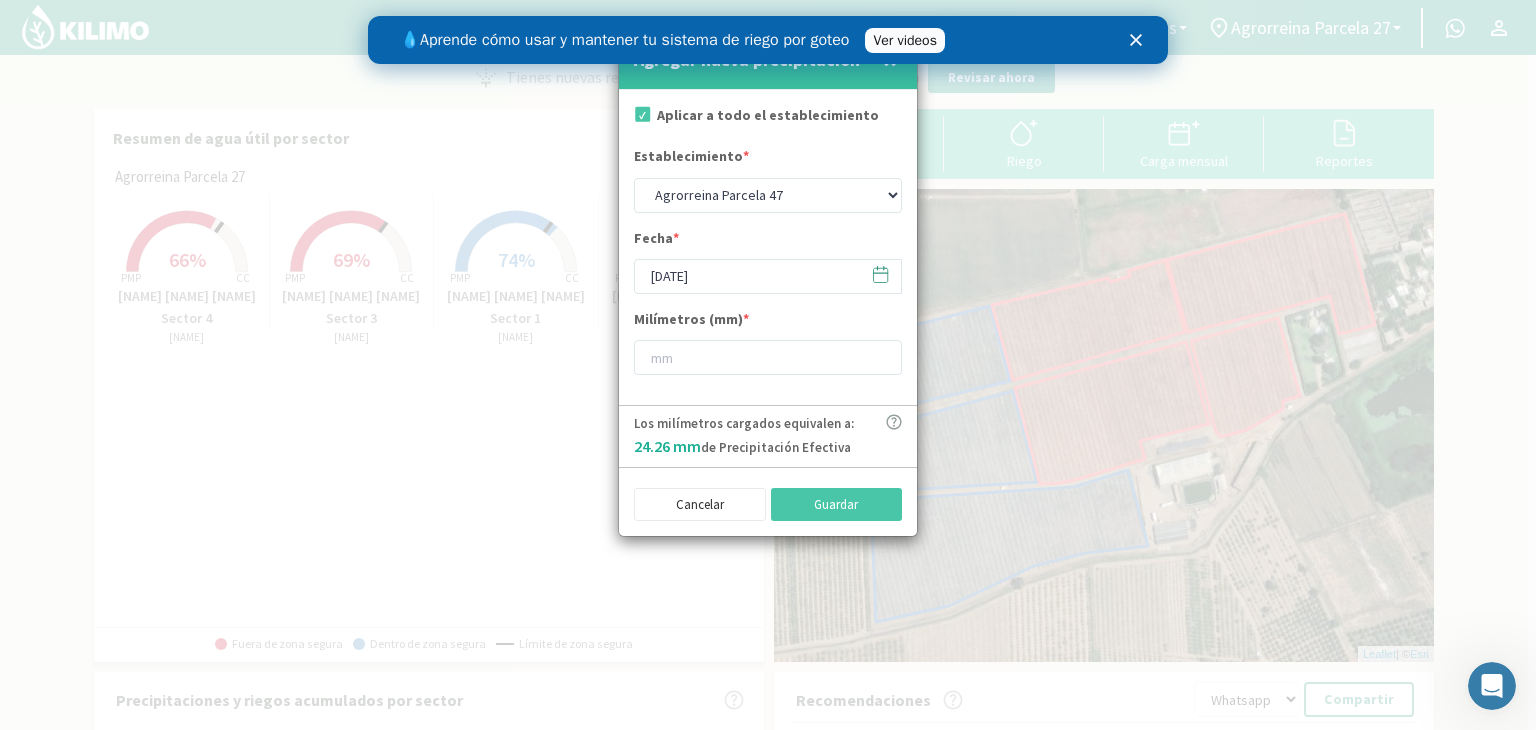 click 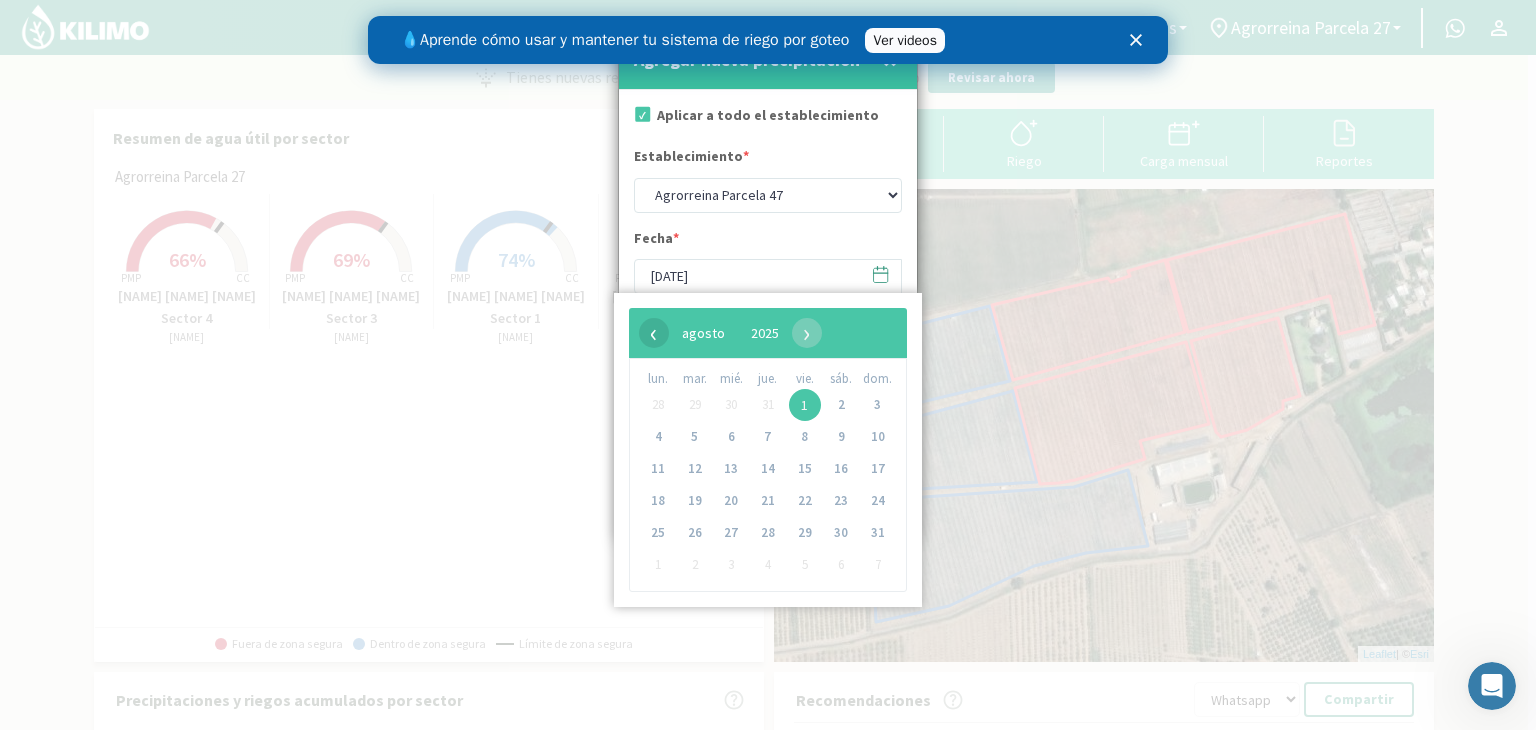 click on "‹" 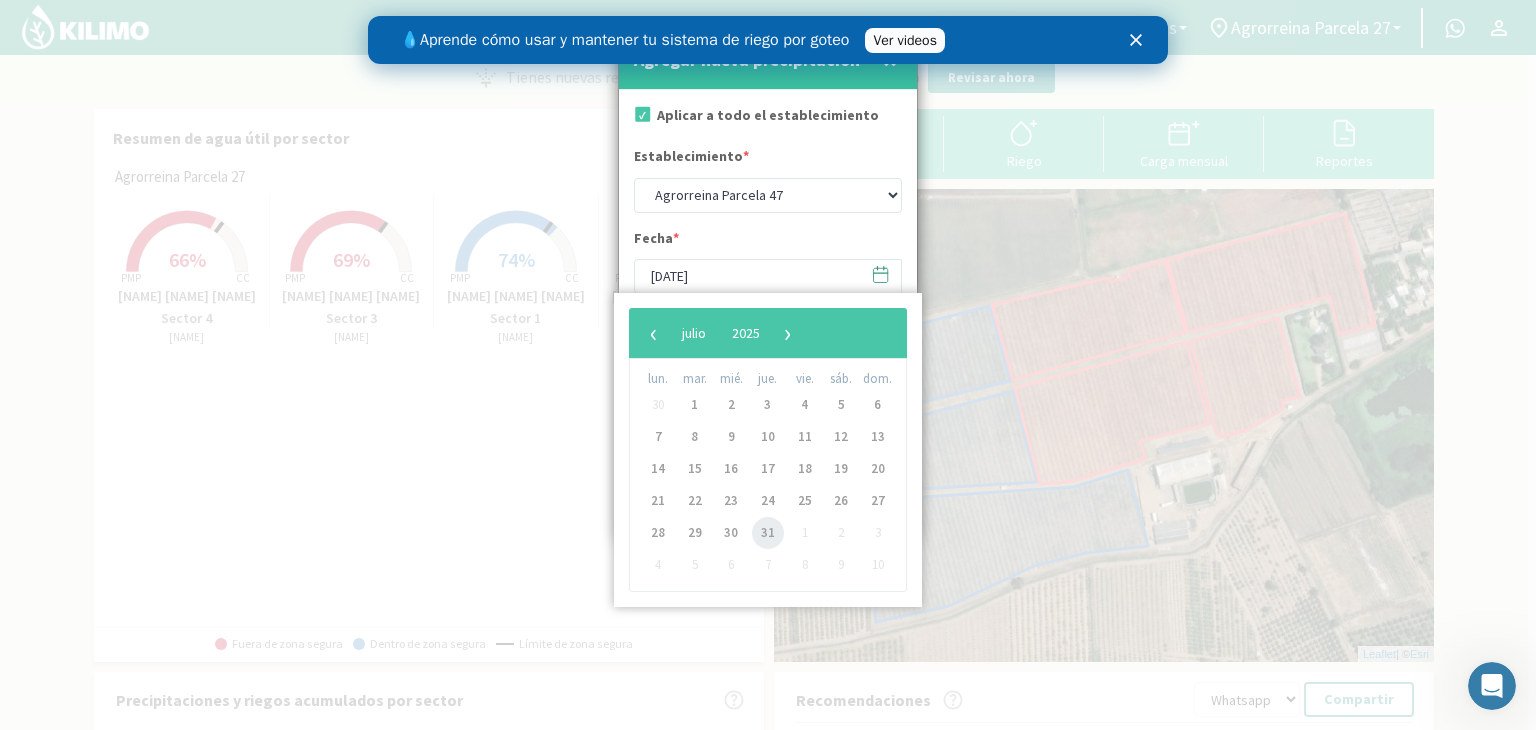 click on "31" 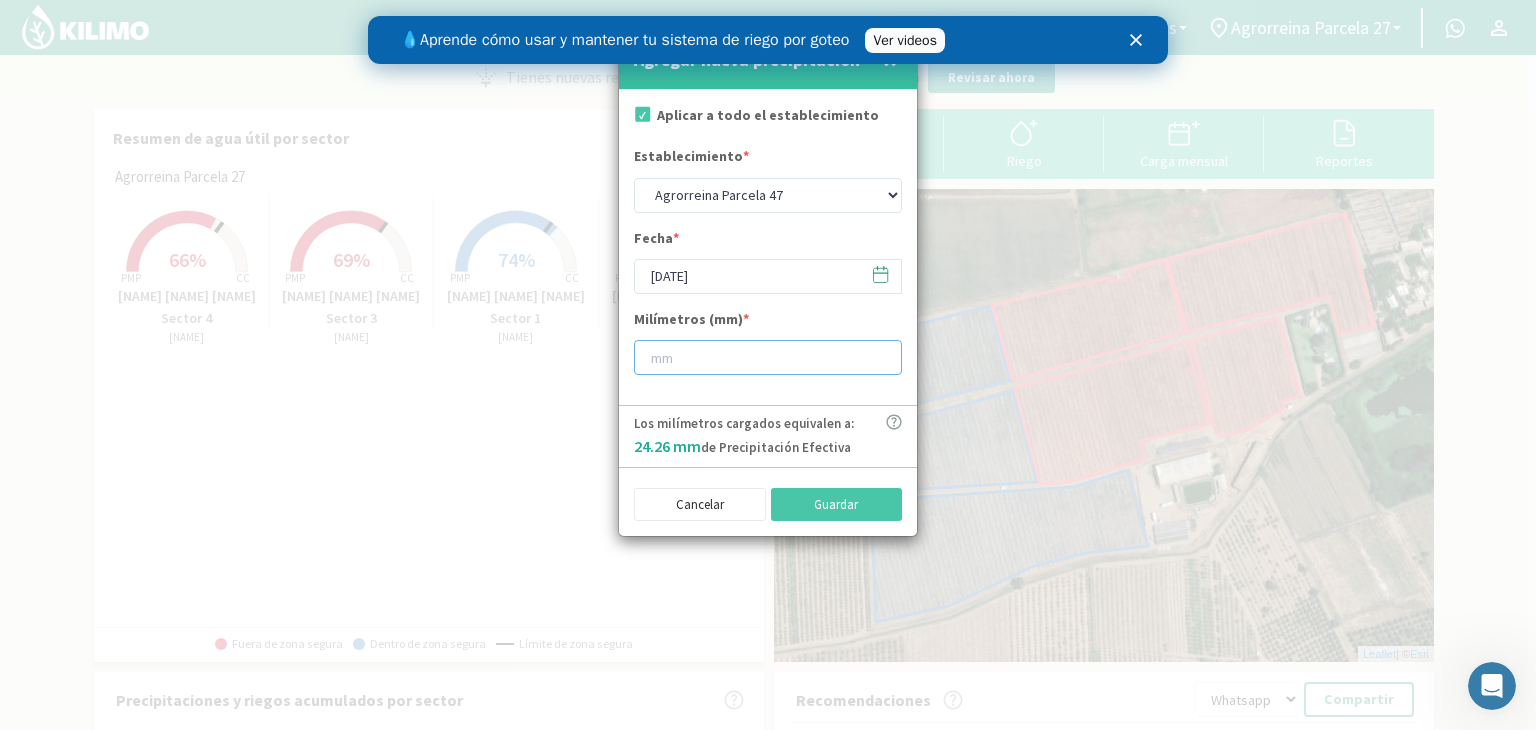 click at bounding box center [768, 357] 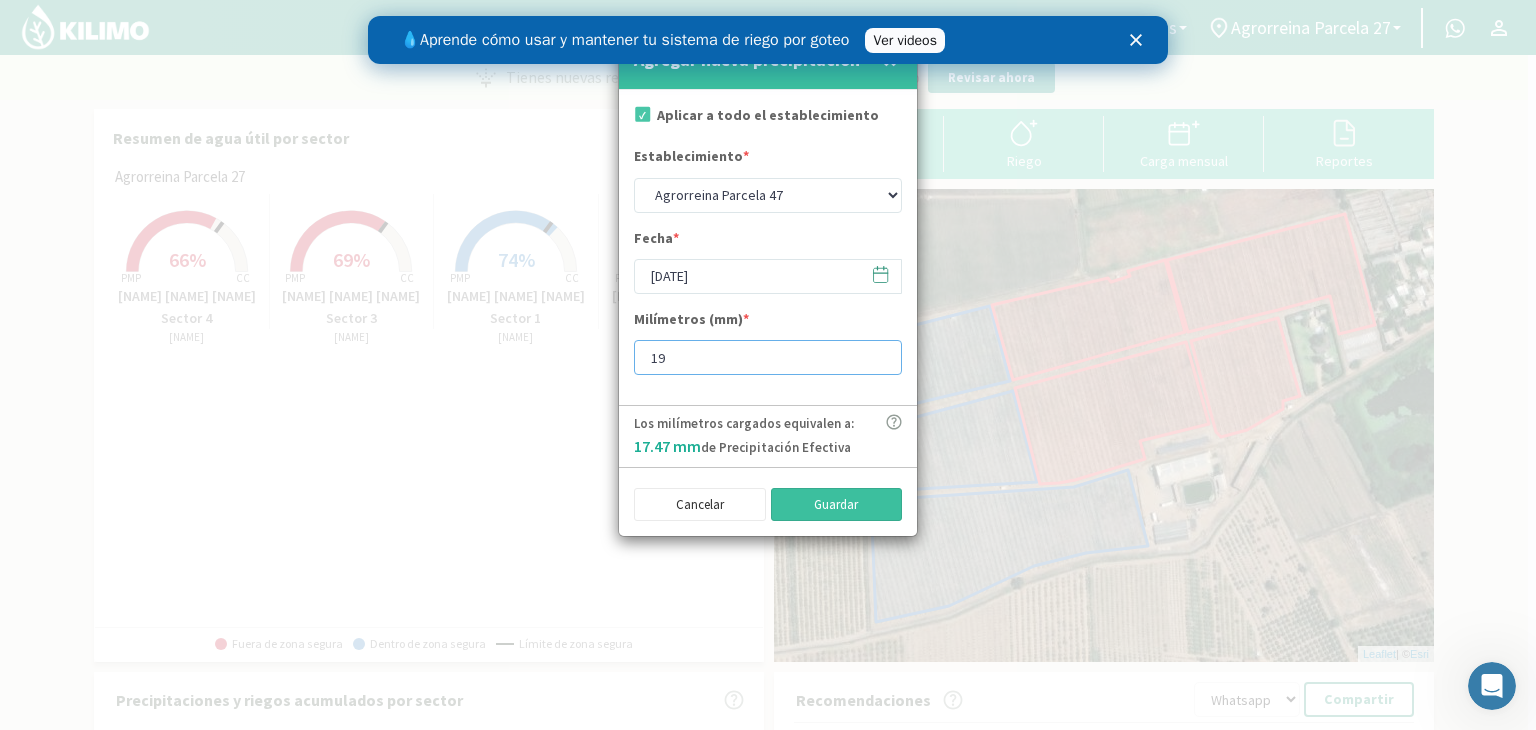 type on "19" 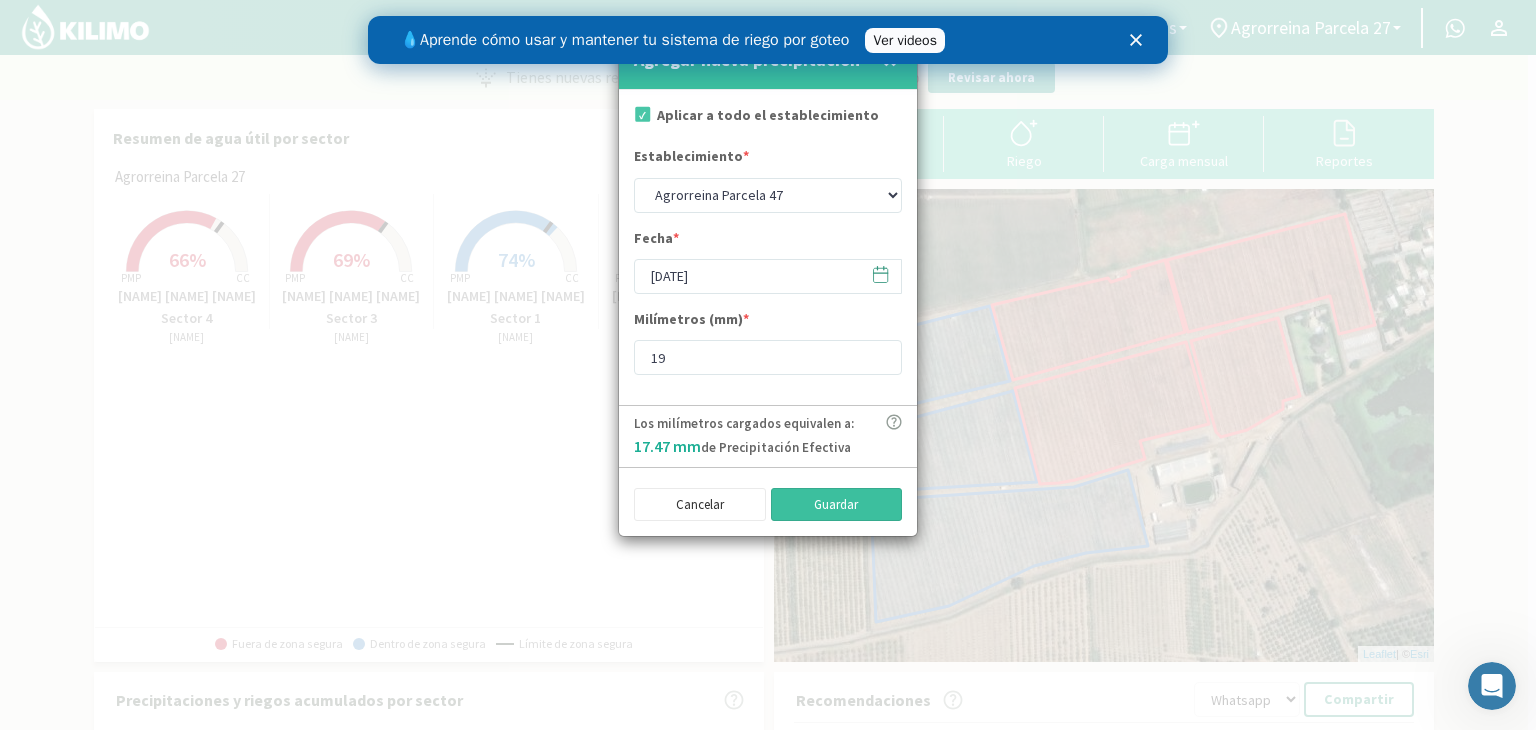 click on "Guardar" at bounding box center [837, 505] 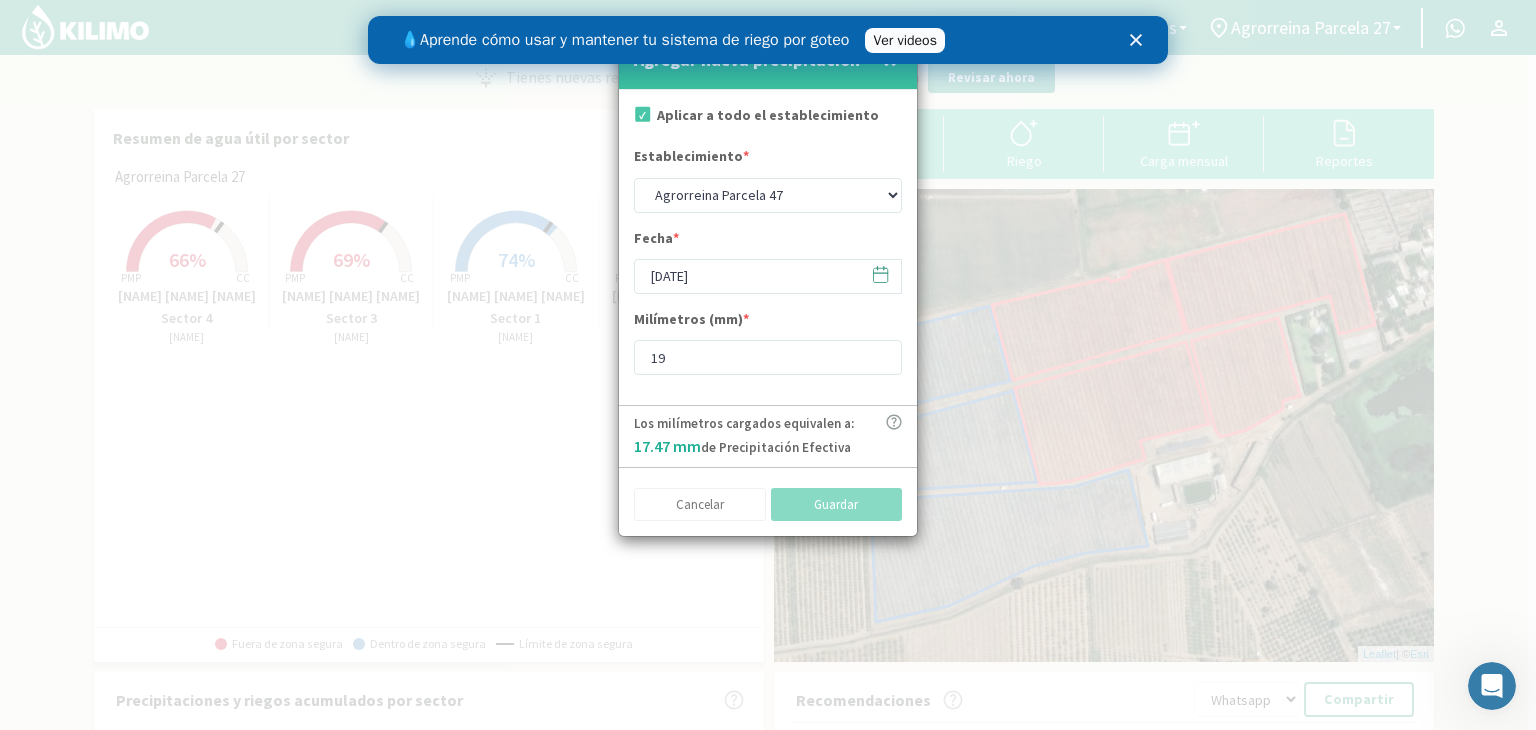 select on "0: Object" 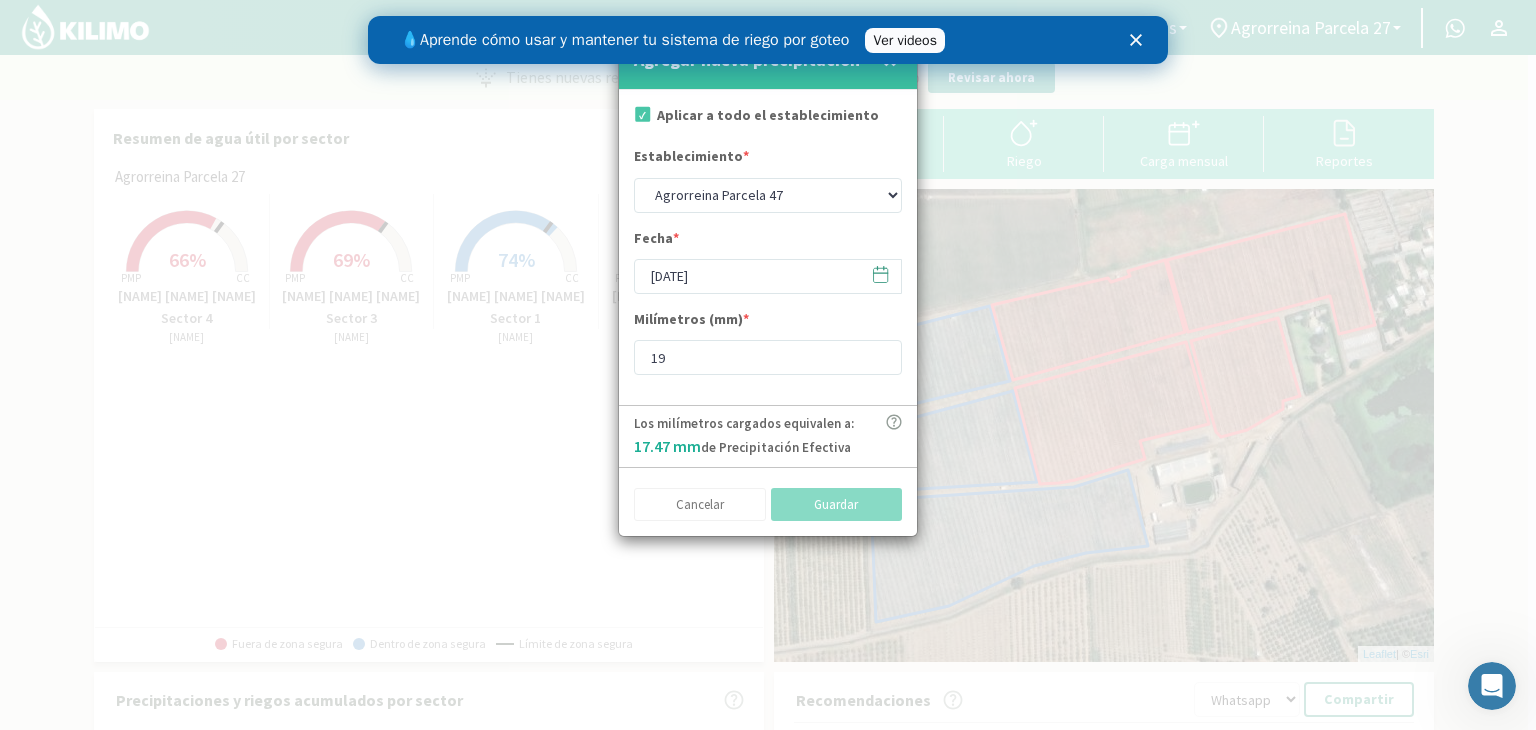 type on "[DATE]" 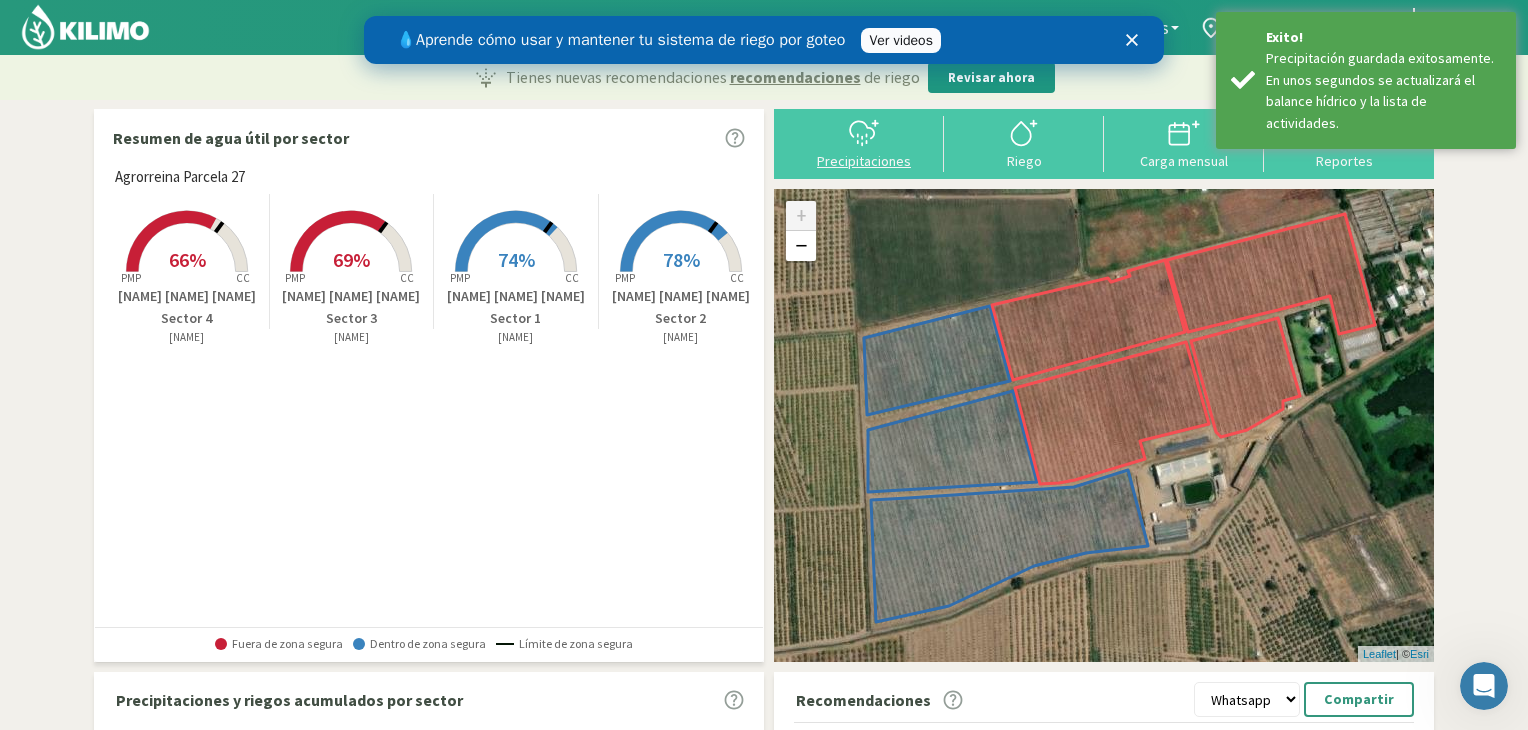 click on "Precipitaciones" at bounding box center [864, 161] 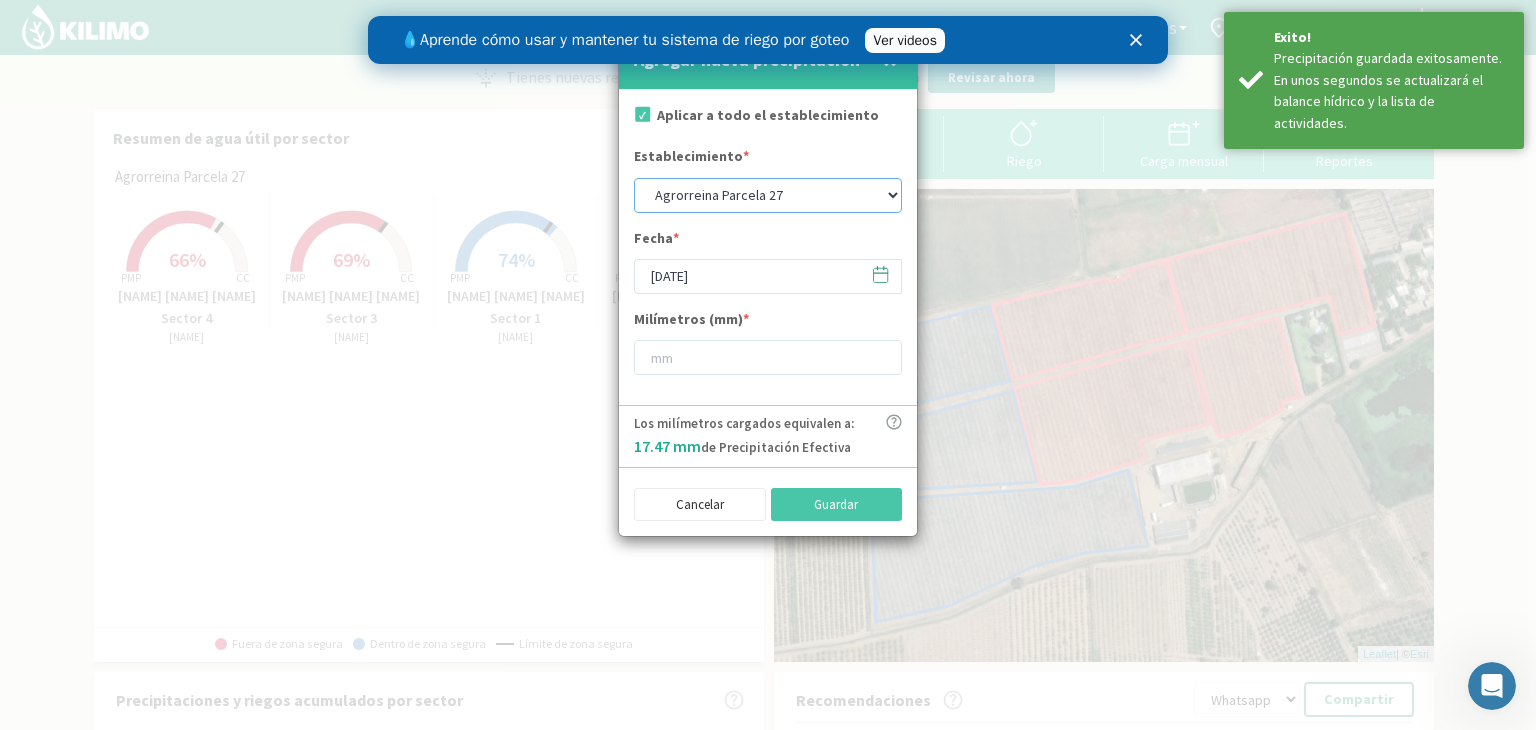 click on "[LOCATION] [NUMBER] [LOCATION] [NUMBER] [LOCATION] [NUMBER] [LOCATION] [NUMBER] [LOCATION] [NUMBER] [LOCATION] [NAME]" at bounding box center [768, 195] 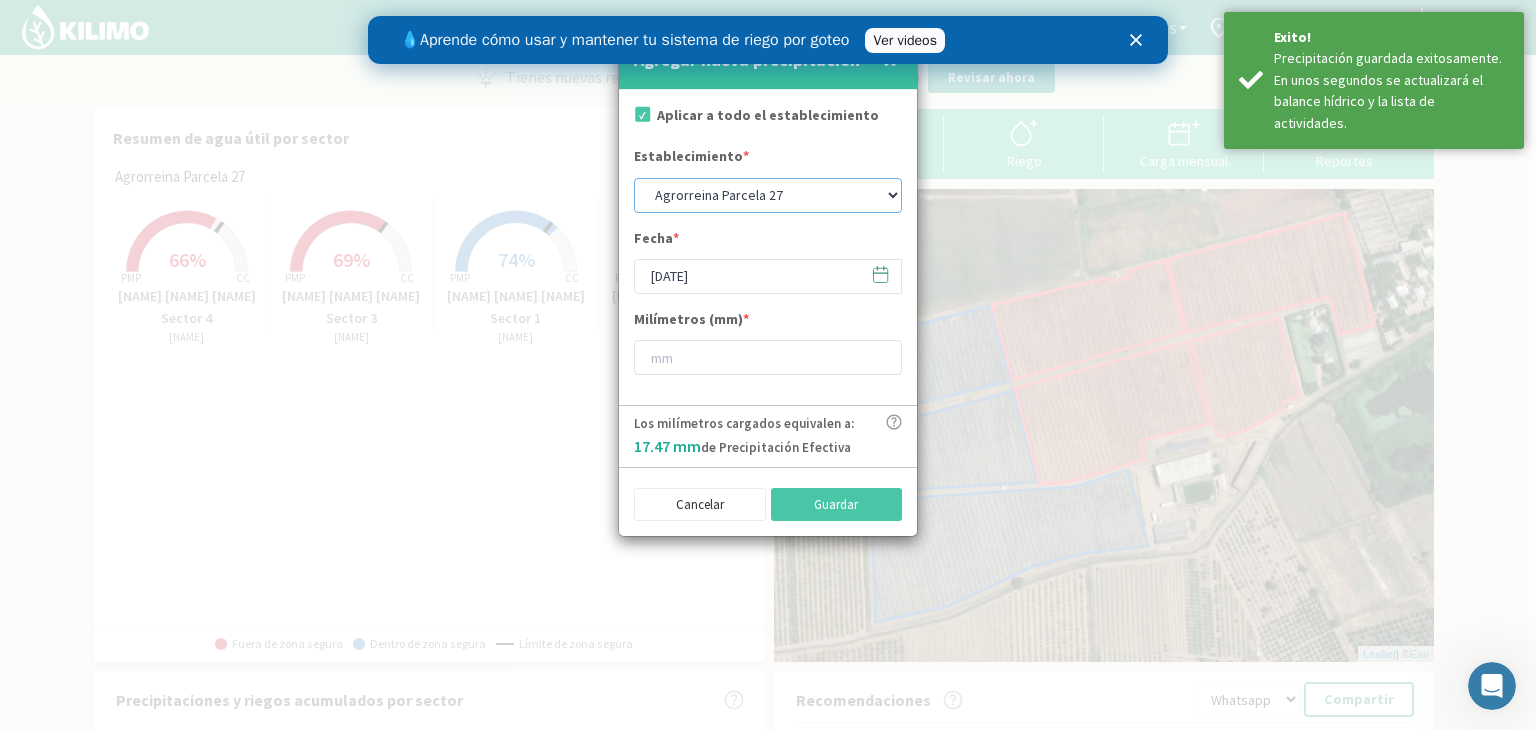 select on "5: Object" 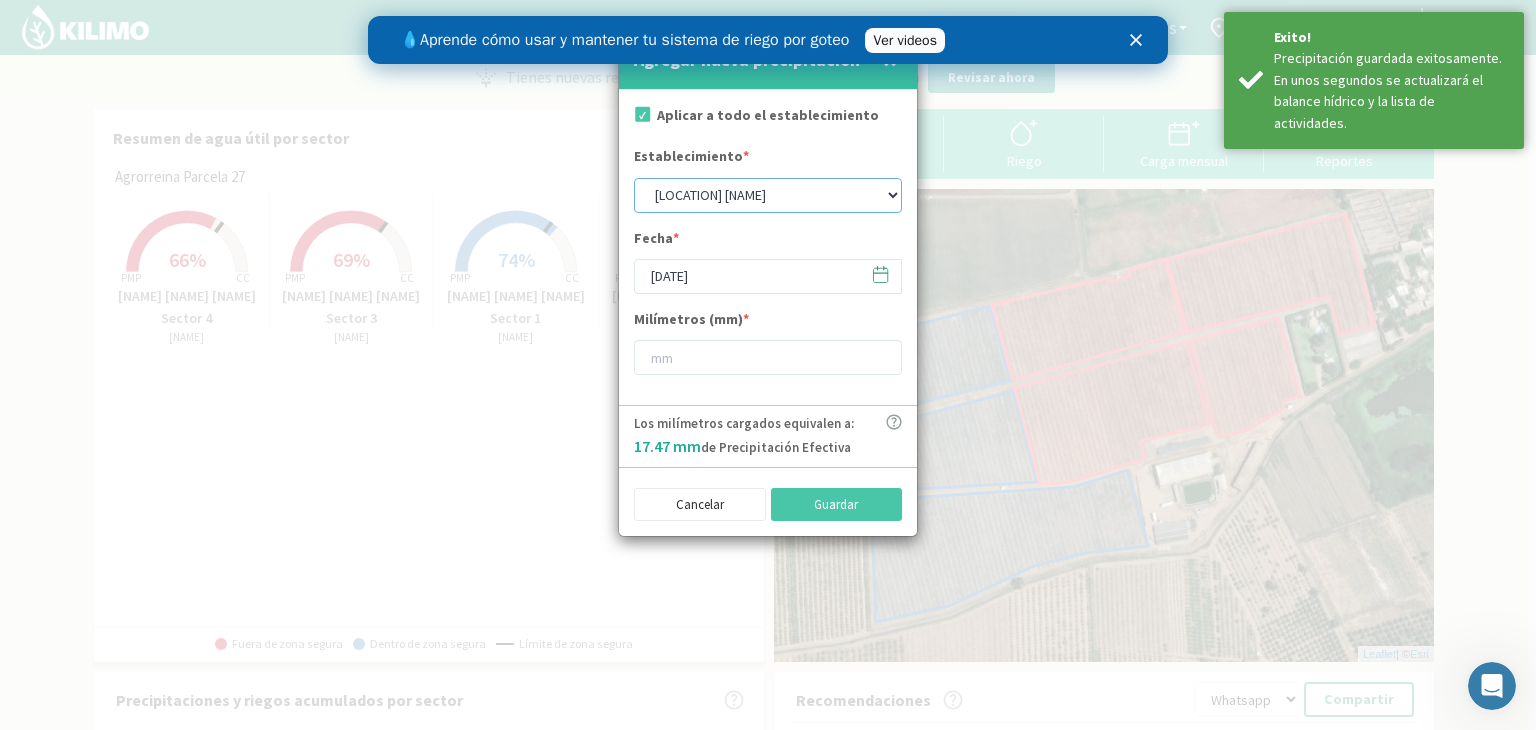 click on "[LOCATION] [NUMBER] [LOCATION] [NUMBER] [LOCATION] [NUMBER] [LOCATION] [NUMBER] [LOCATION] [NUMBER] [LOCATION] [NAME]" at bounding box center (768, 195) 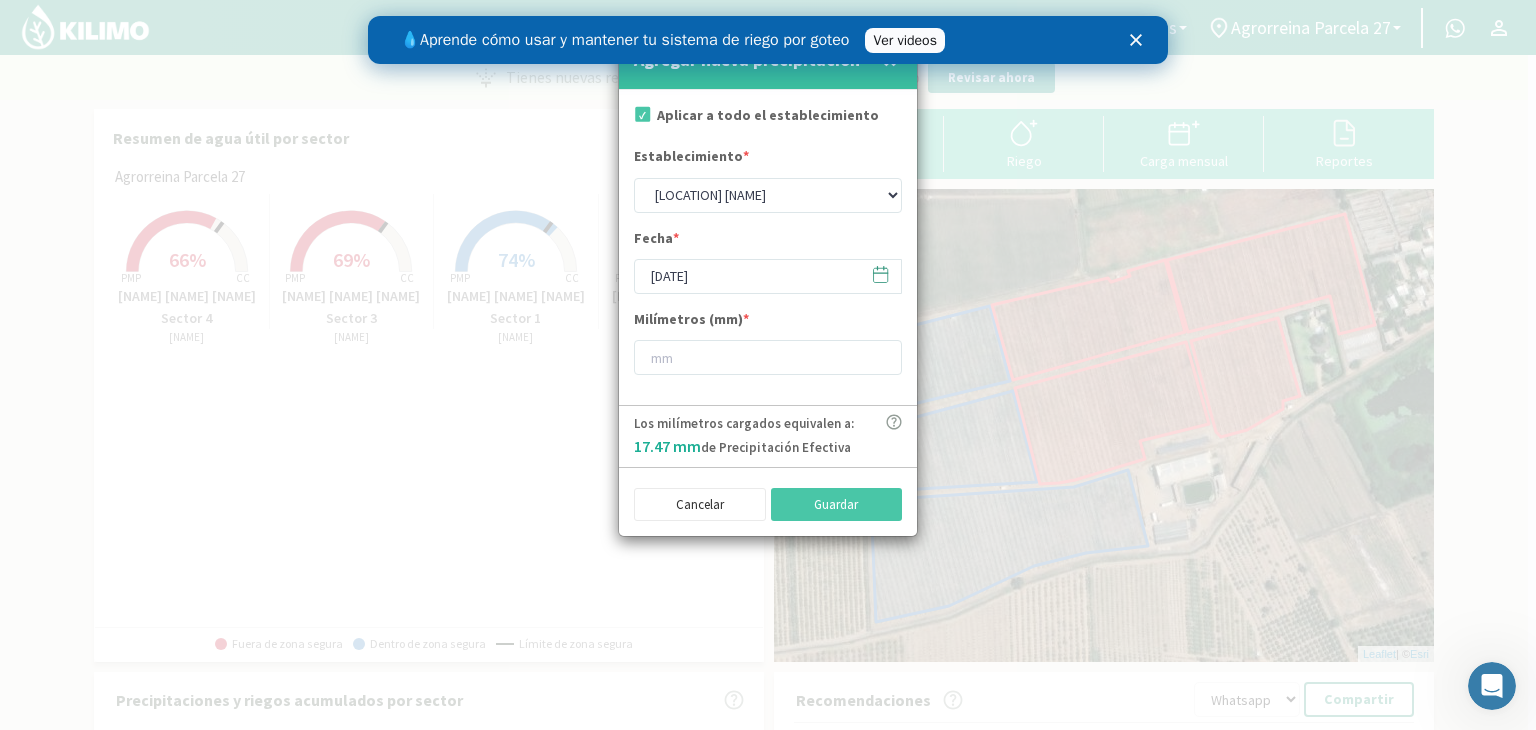 click 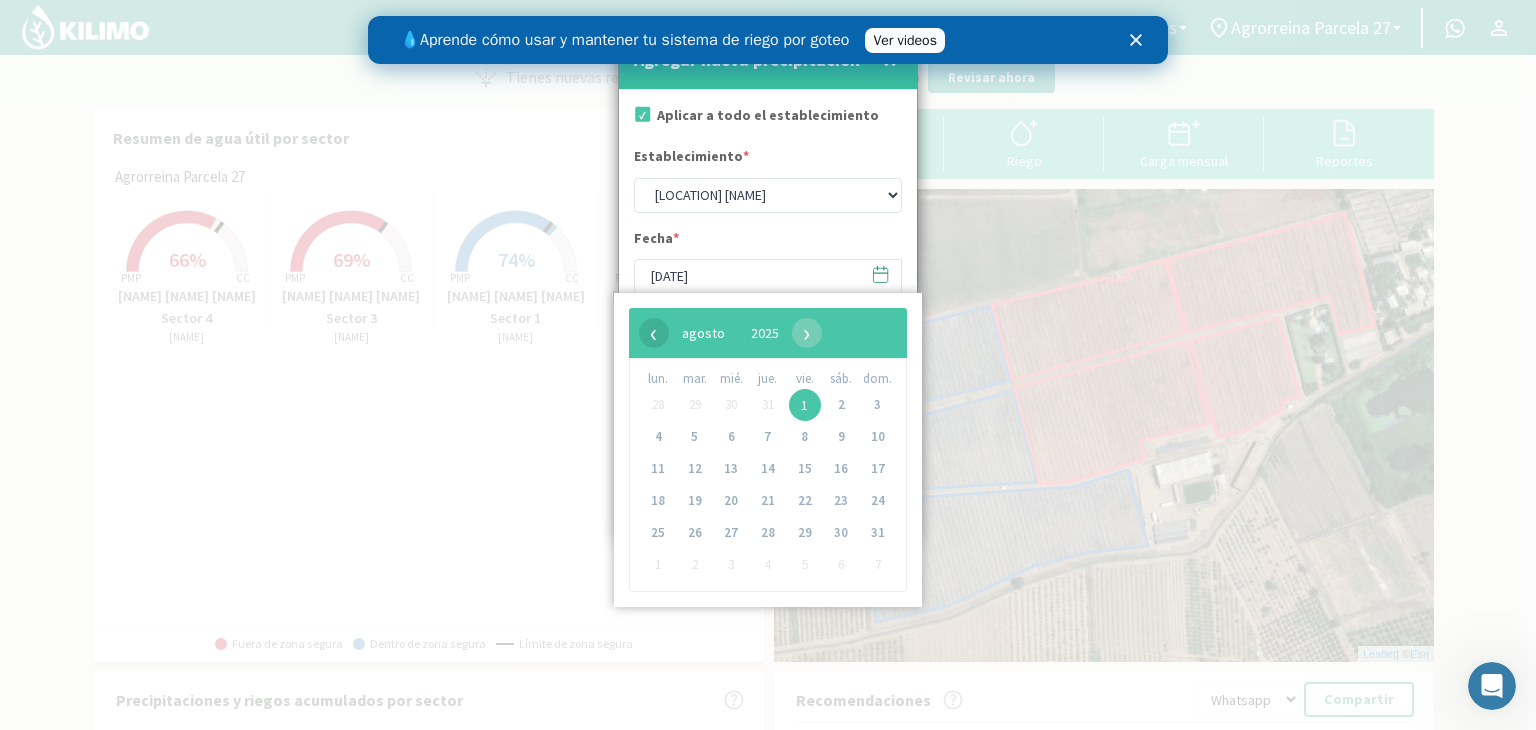 click on "‹" 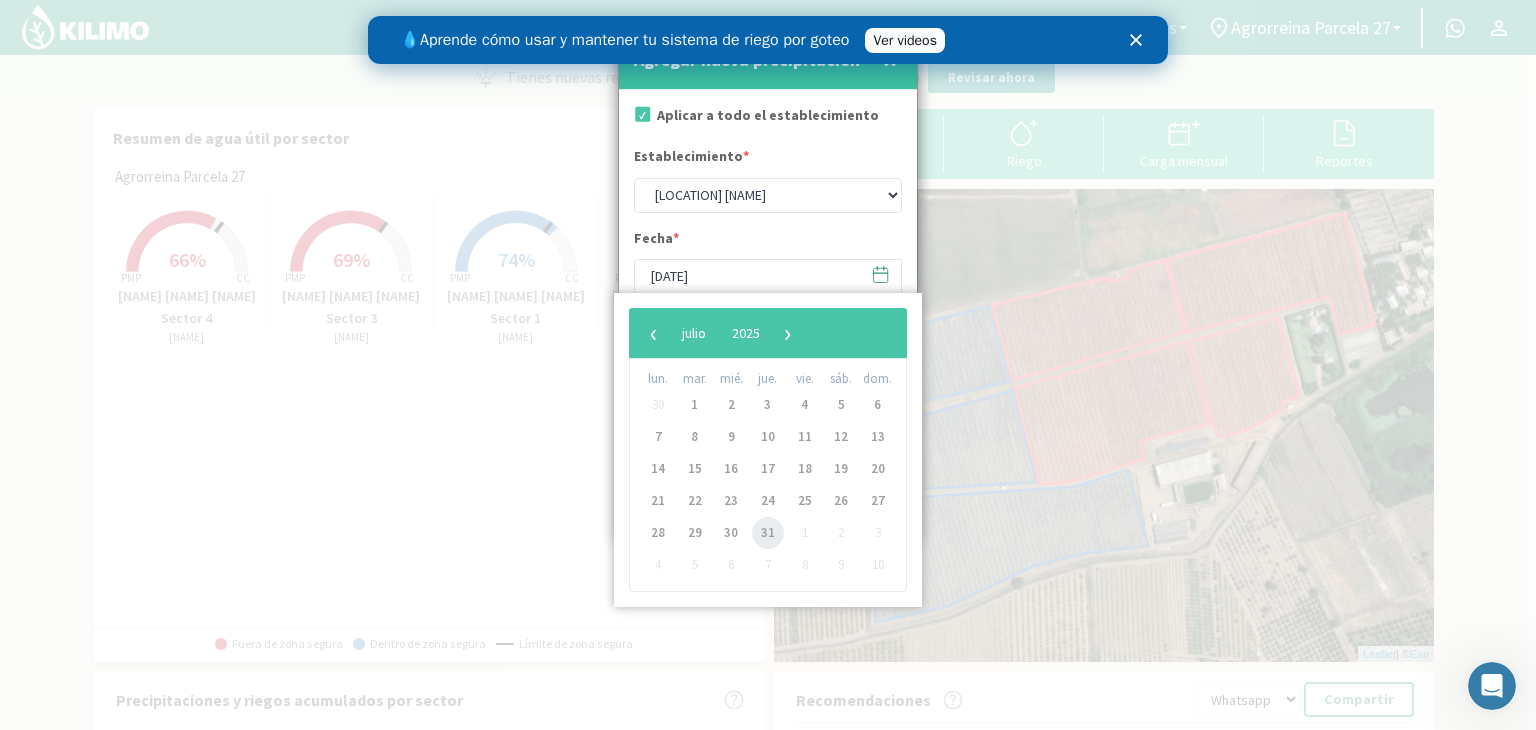 click on "31" 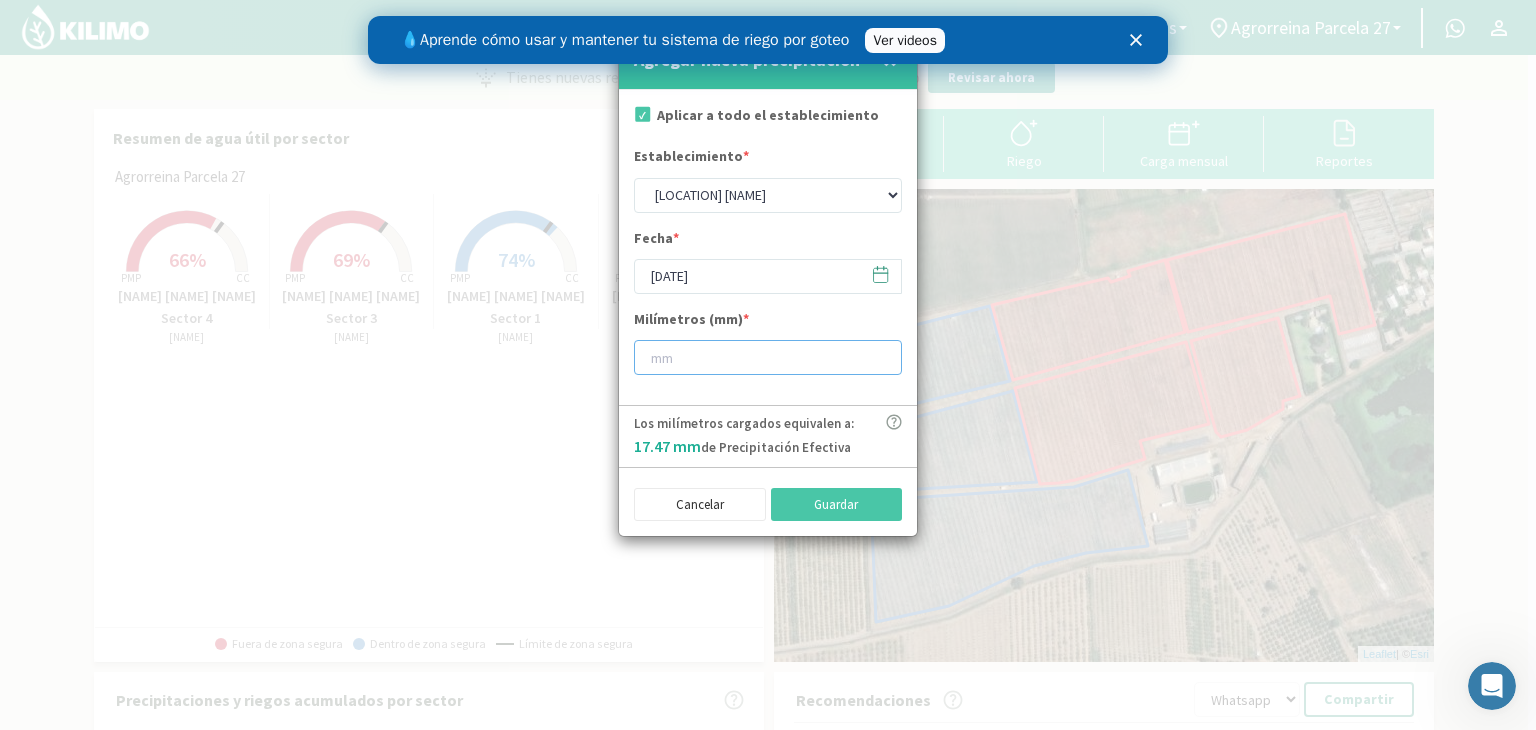 click at bounding box center (768, 357) 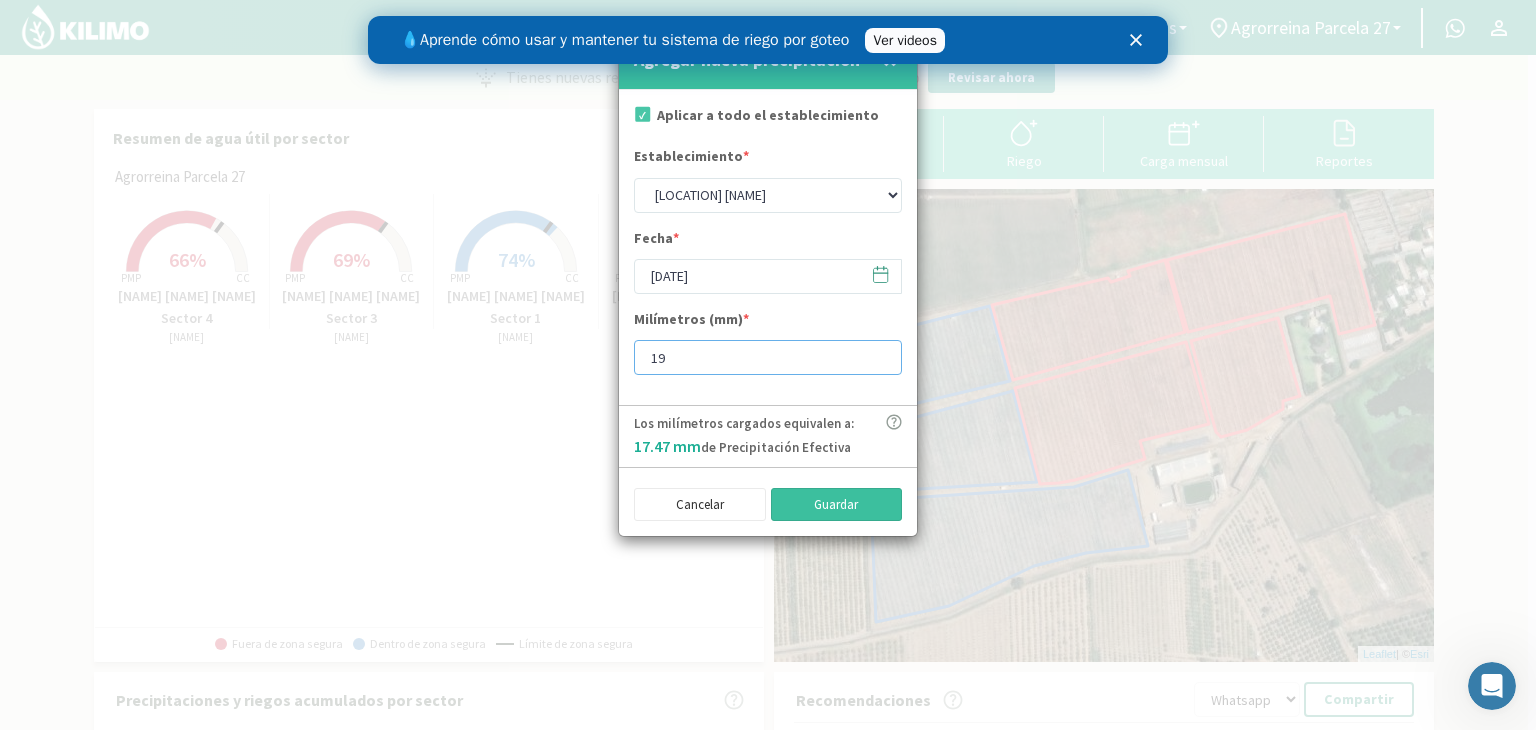 type on "19" 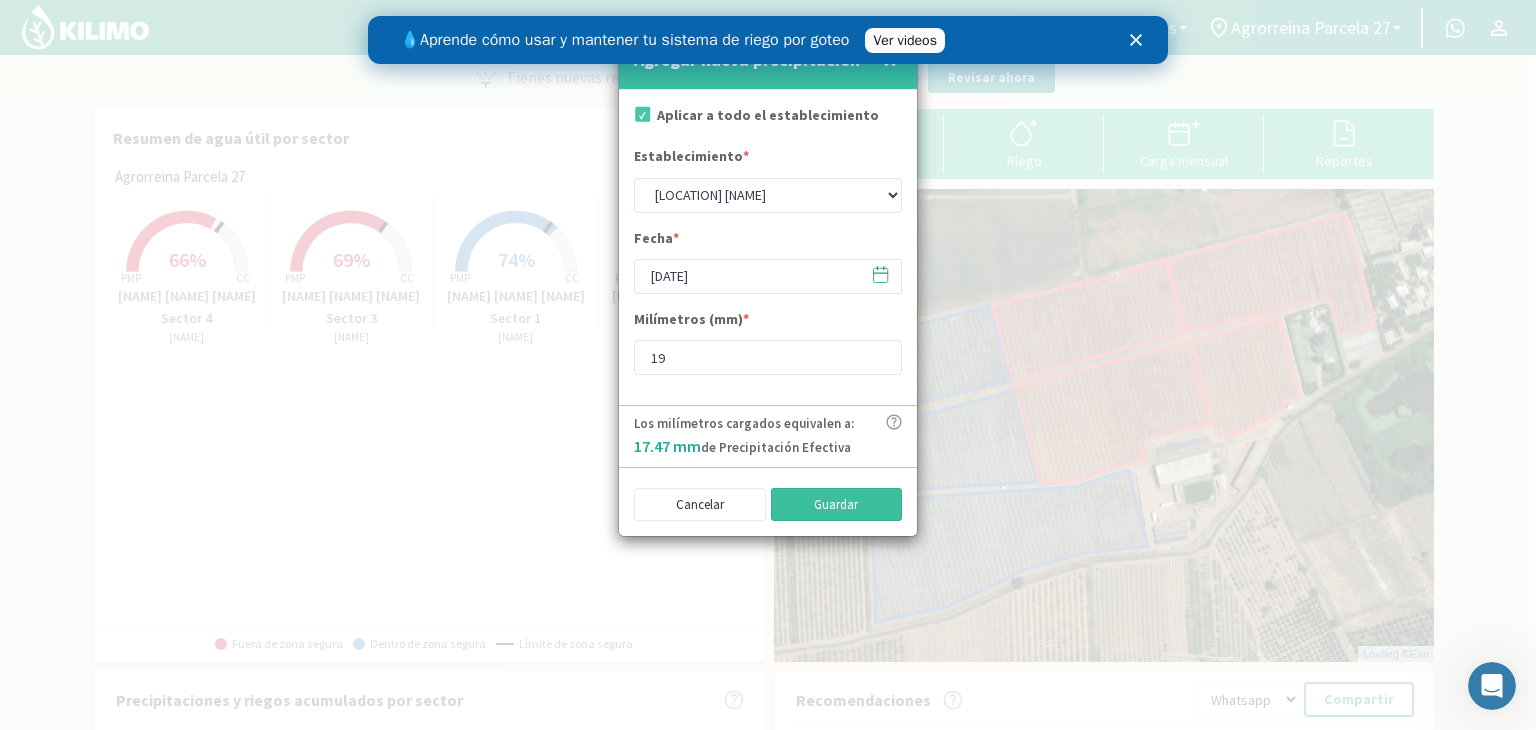 click on "Guardar" at bounding box center (837, 505) 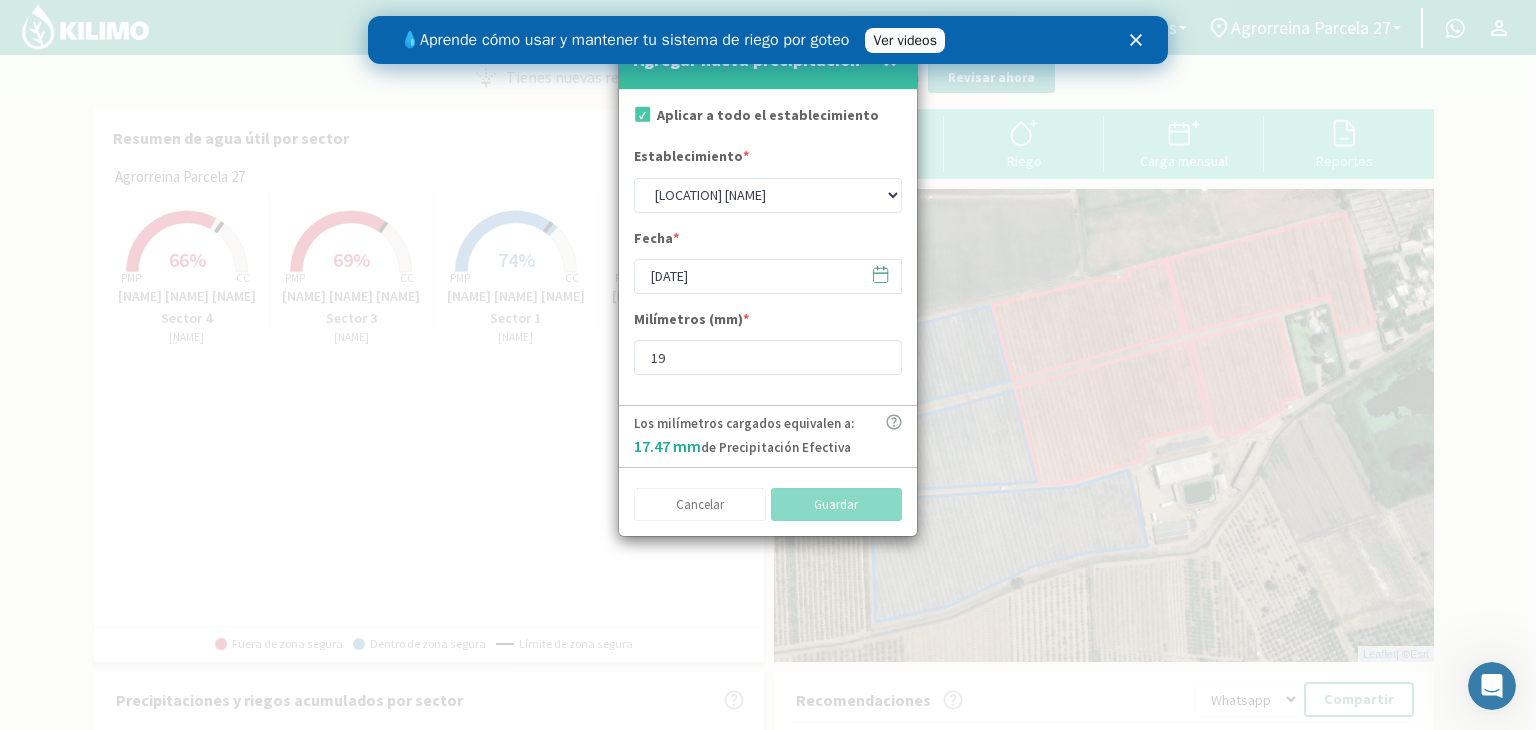 select on "0: Object" 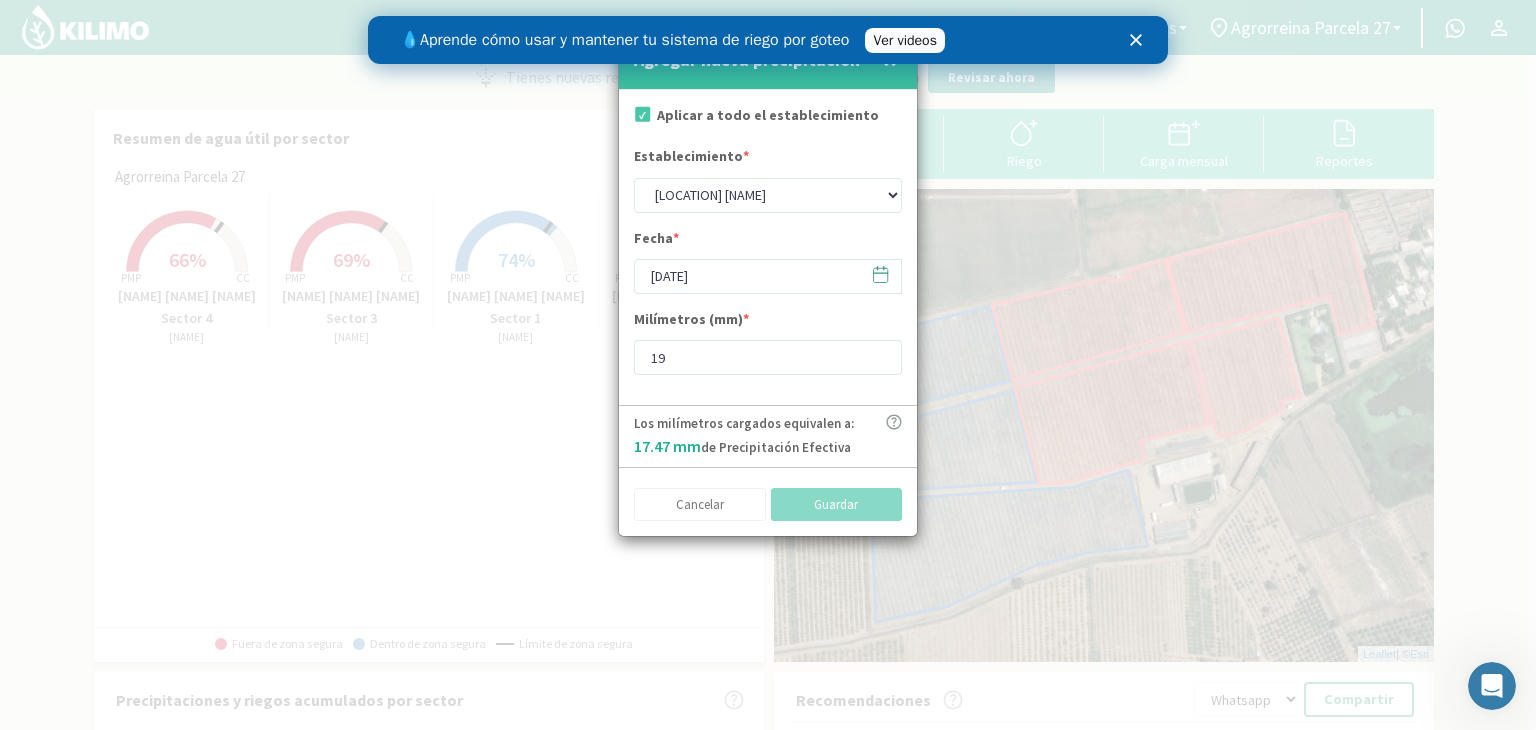 type on "[DATE]" 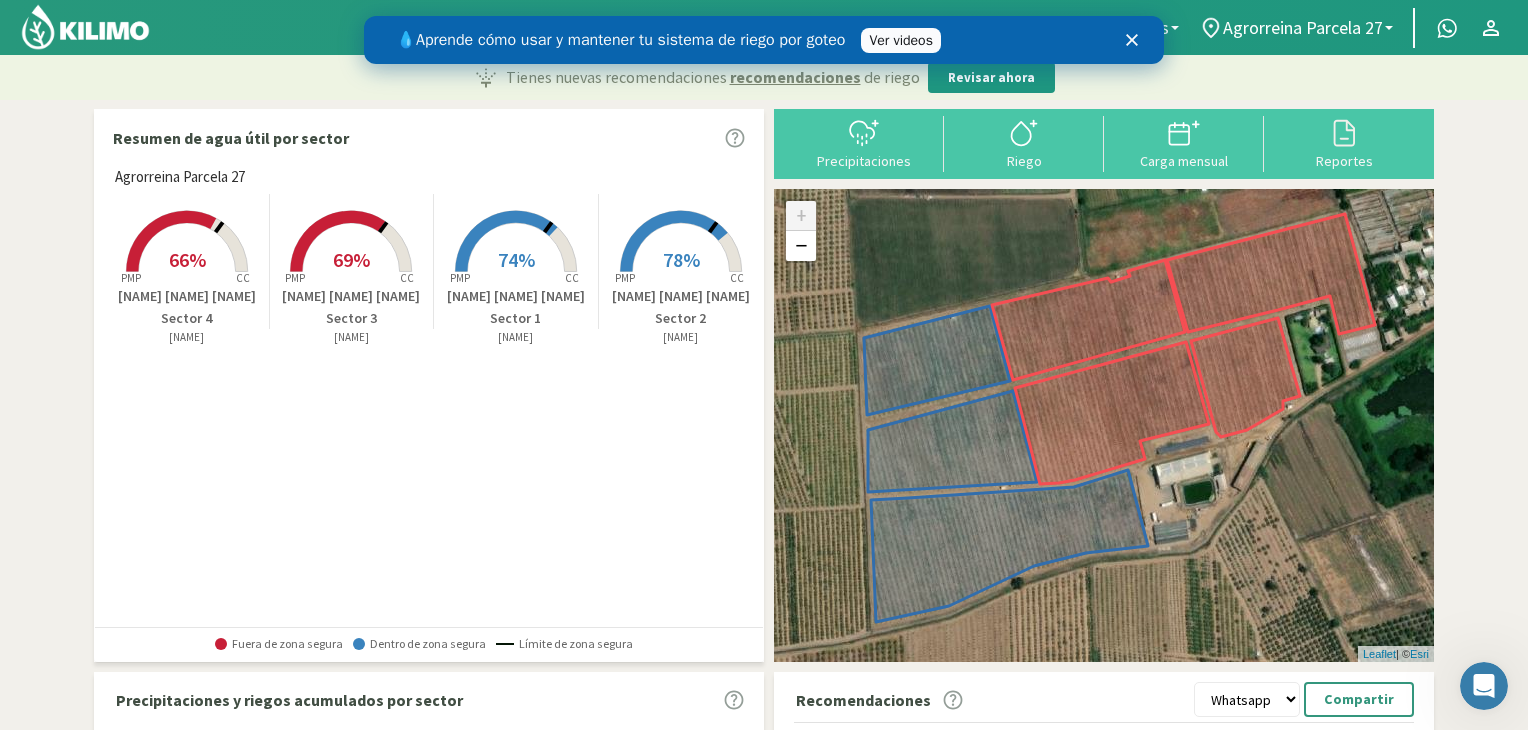 click 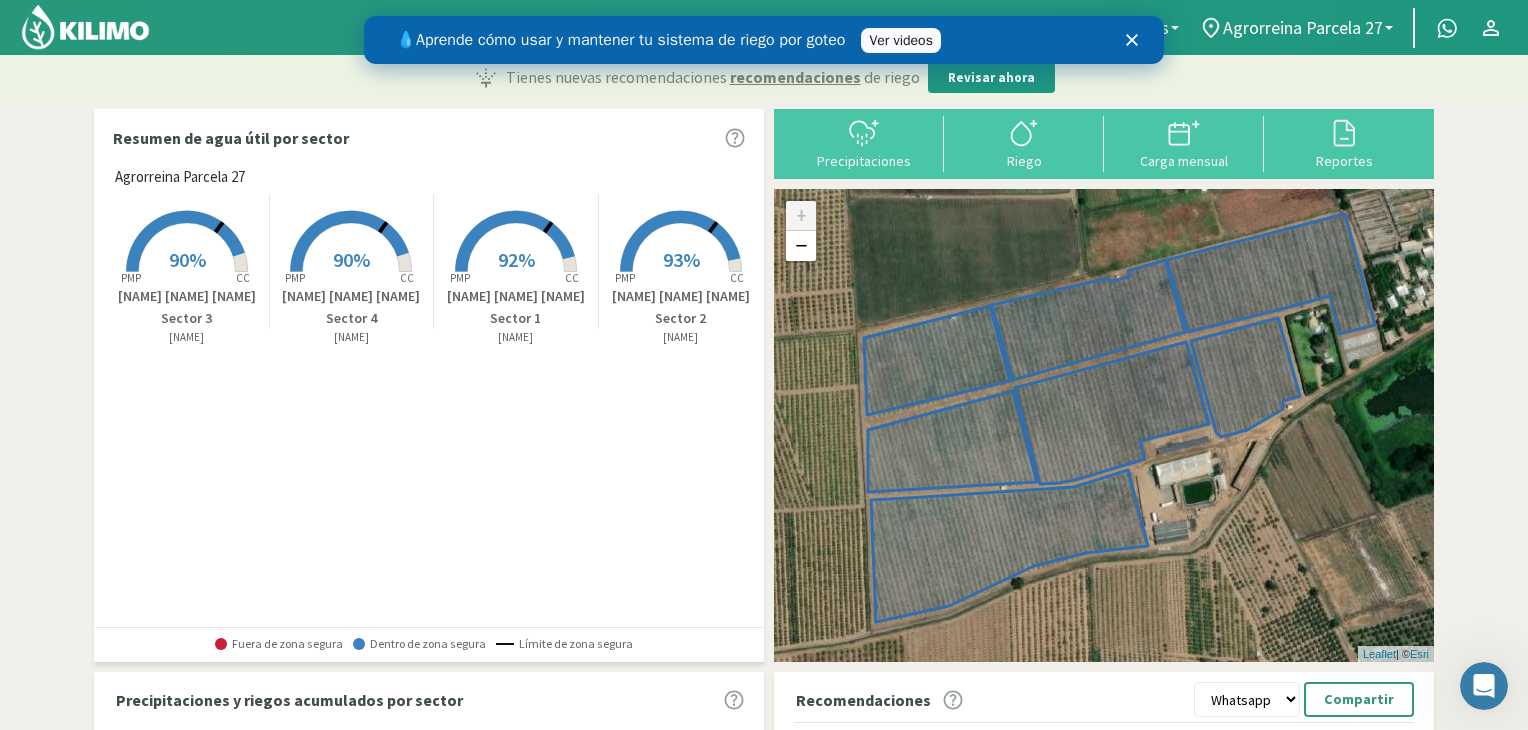 click 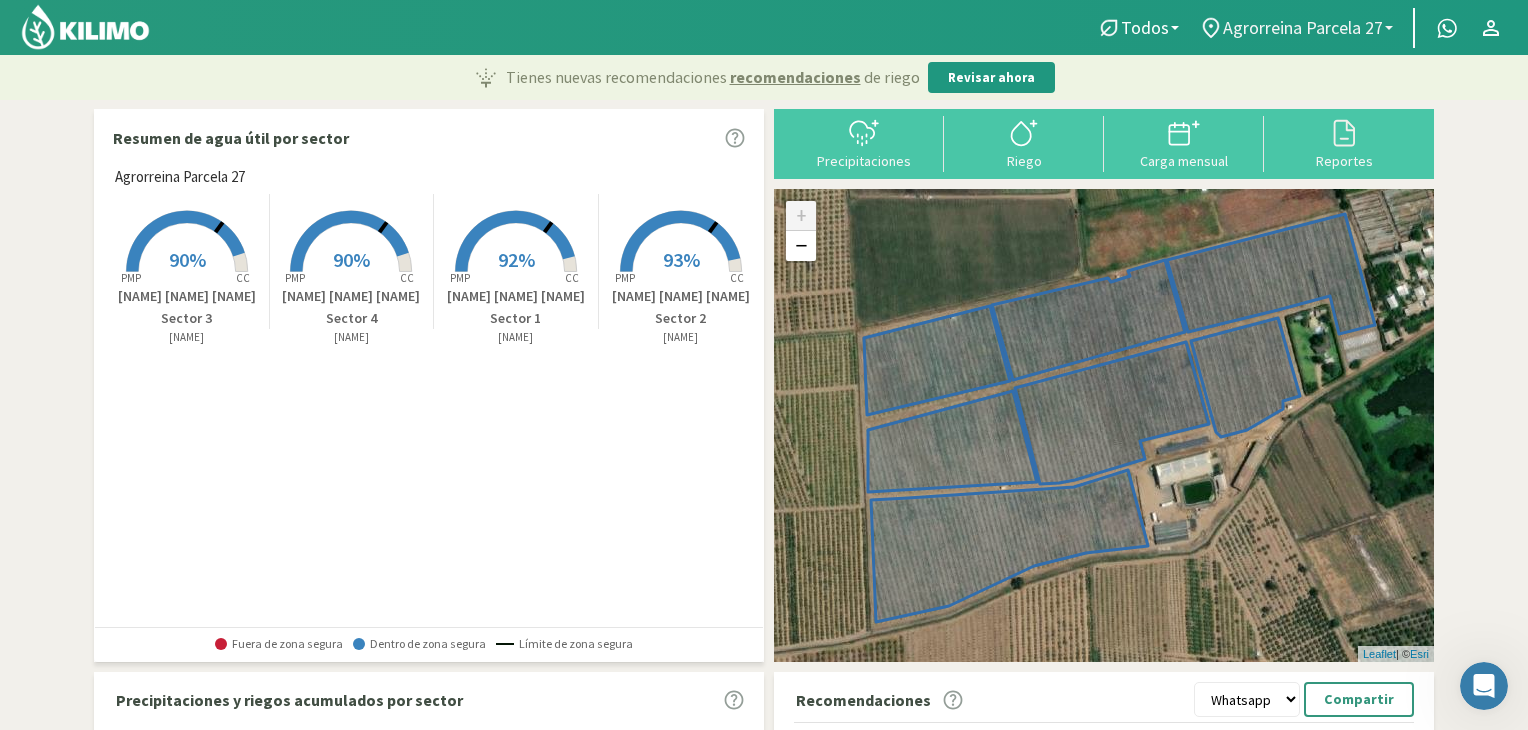 click on "Agrorreina Parcela 27" 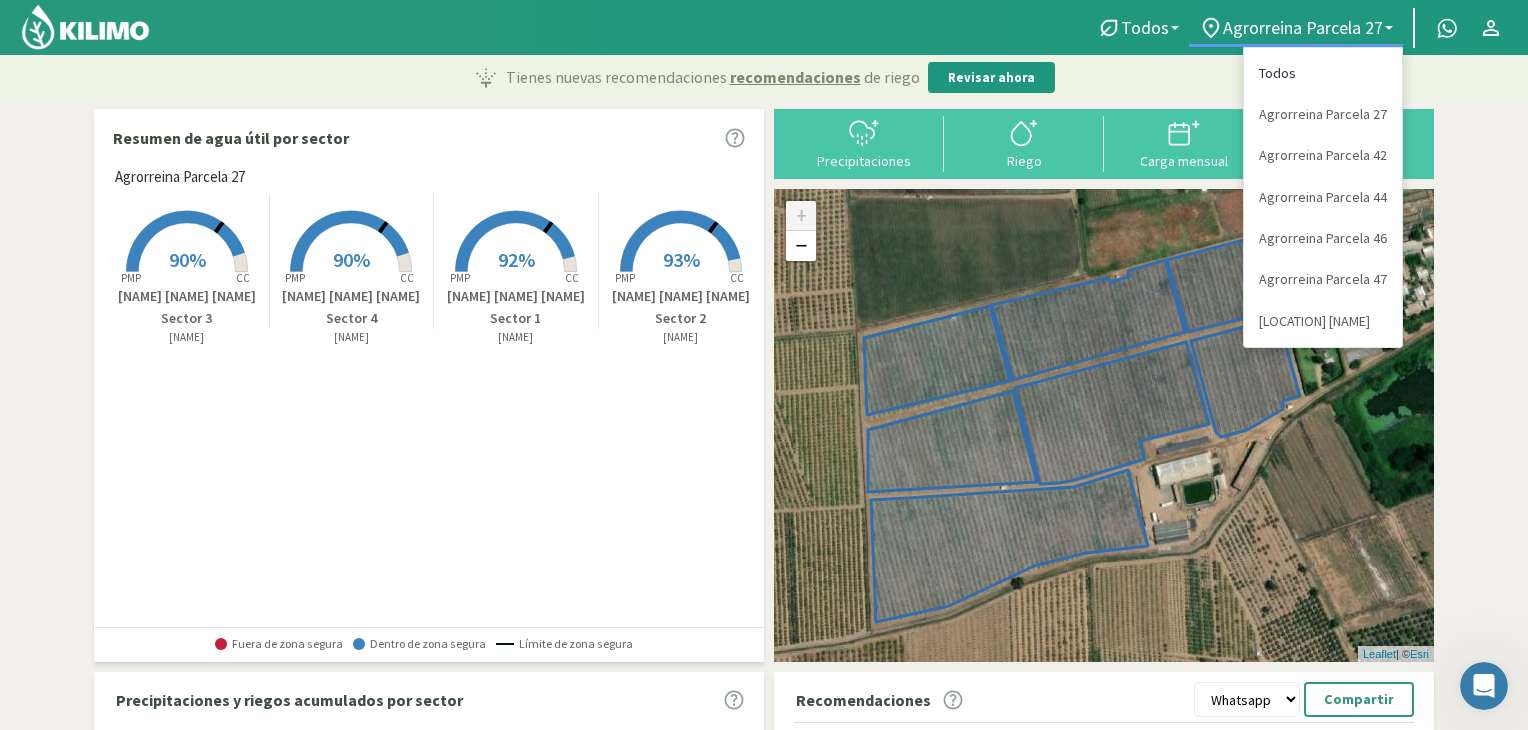 click on "Todos" 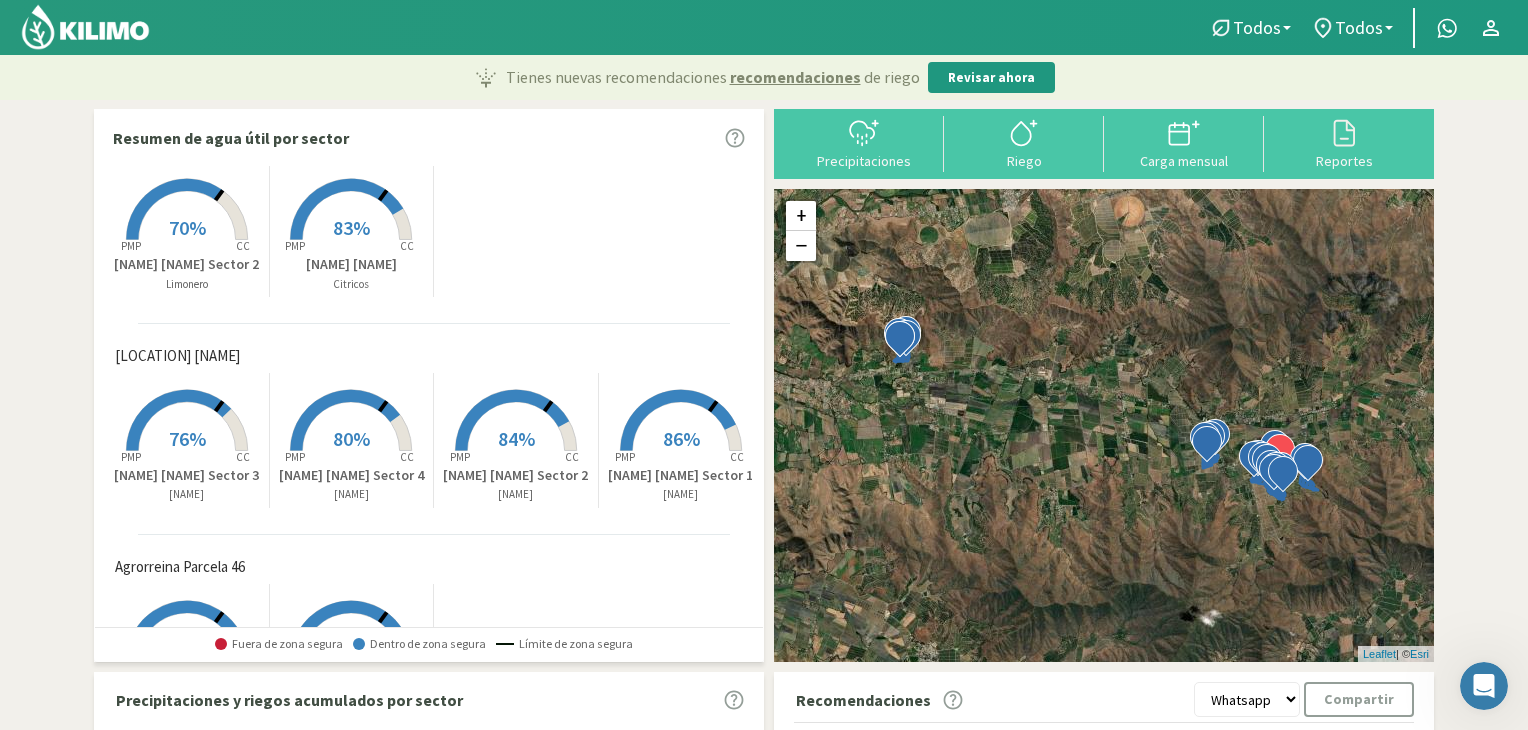 scroll, scrollTop: 0, scrollLeft: 0, axis: both 